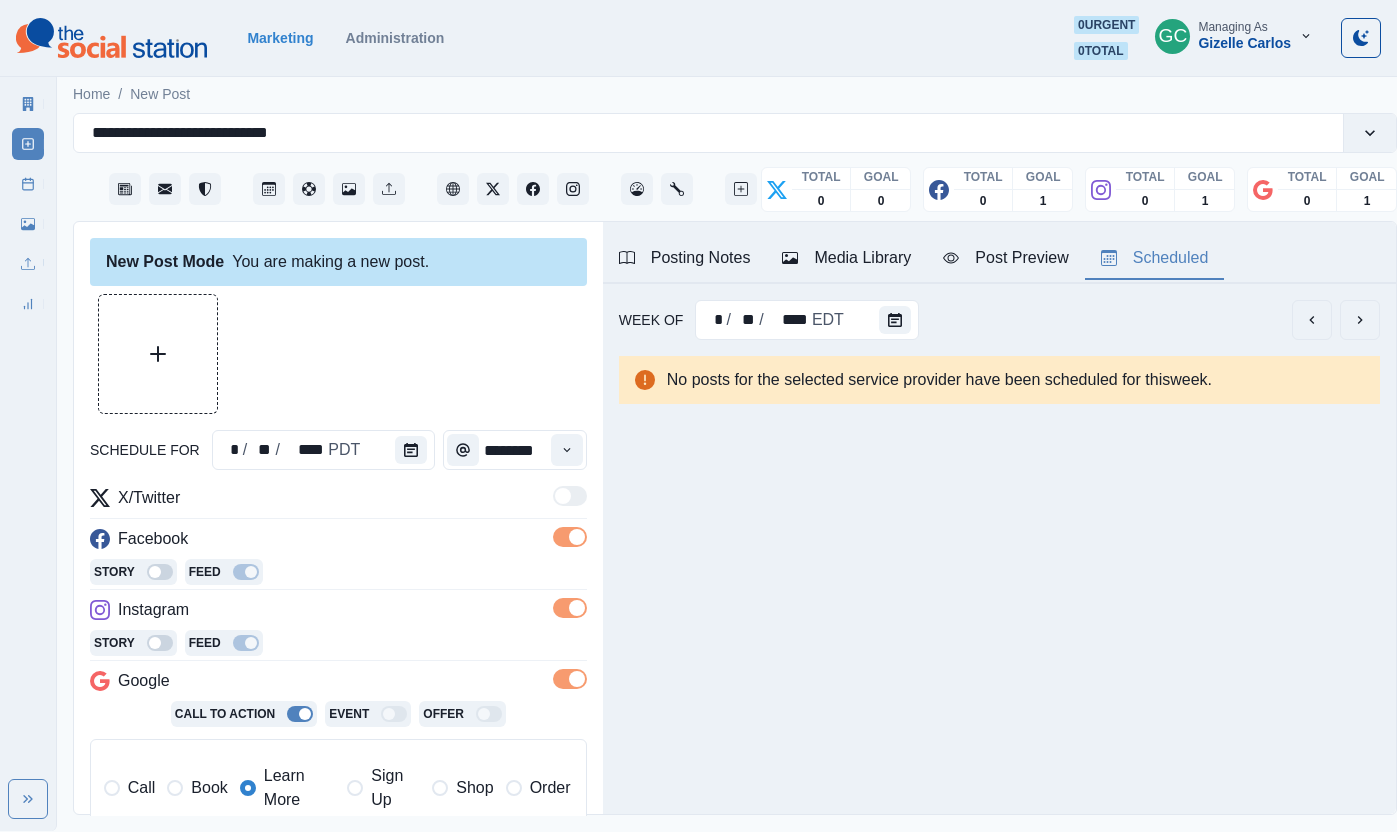 scroll, scrollTop: 0, scrollLeft: 0, axis: both 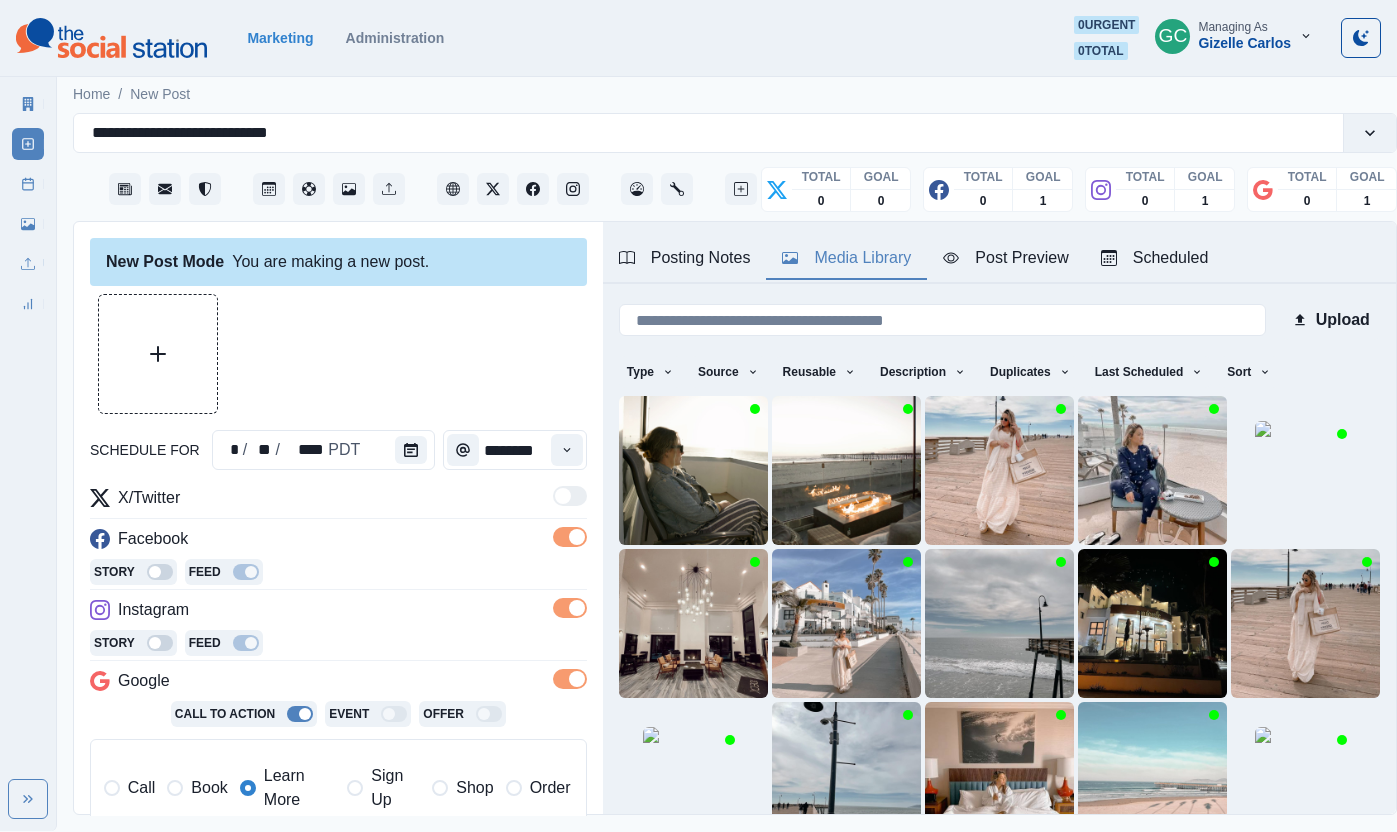 click on "Media Library" at bounding box center [846, 258] 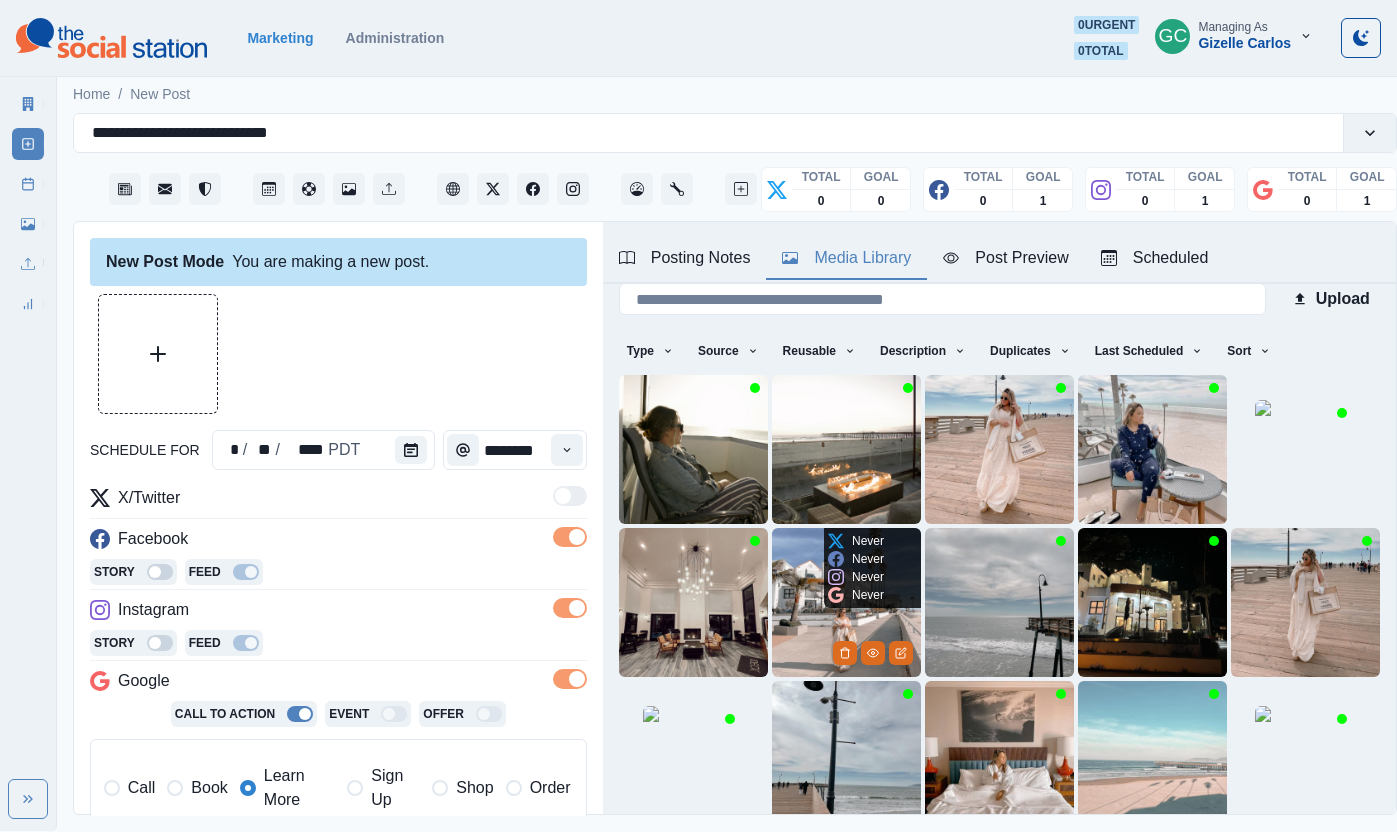 scroll, scrollTop: 31, scrollLeft: 0, axis: vertical 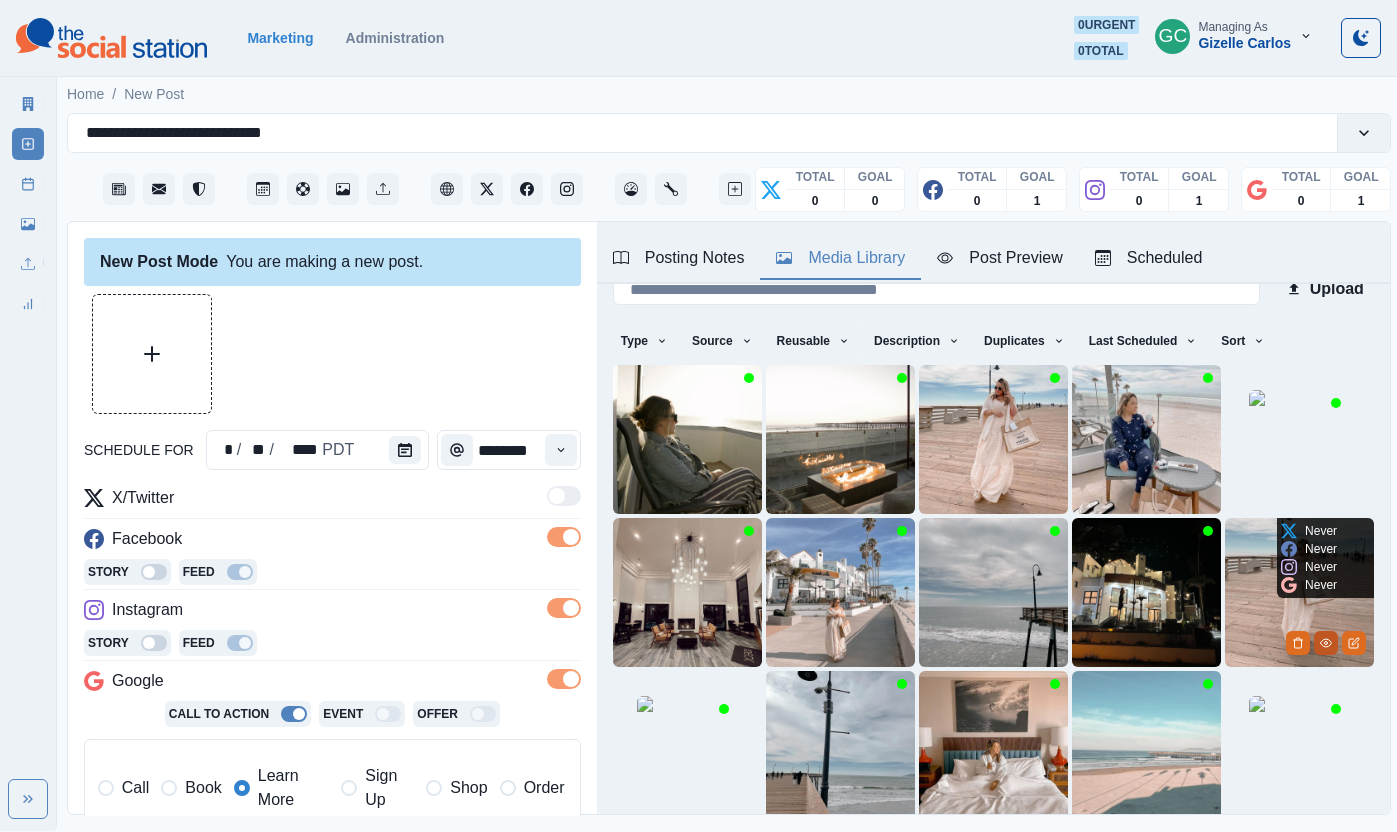 click at bounding box center [1326, 643] 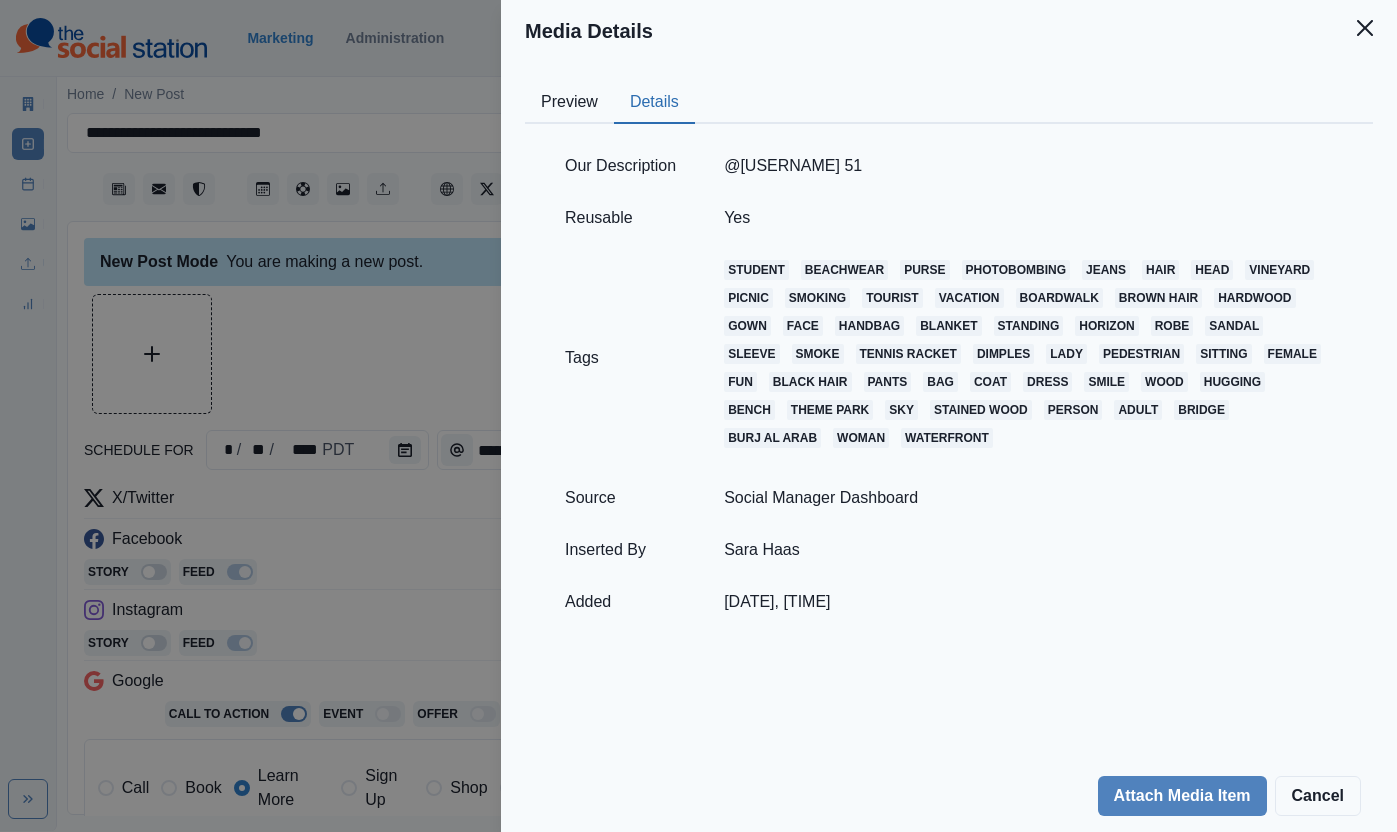 click on "Details" at bounding box center [654, 103] 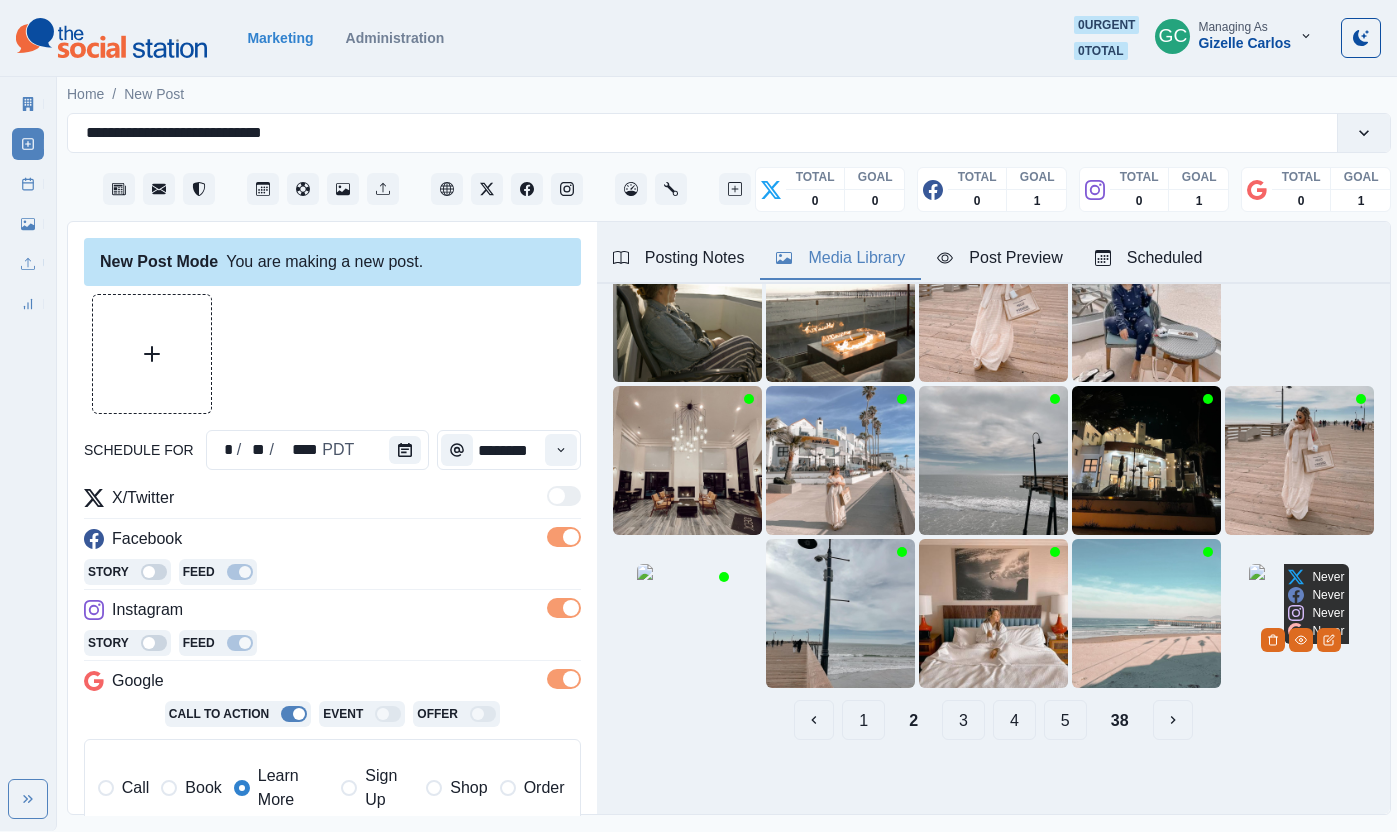 scroll, scrollTop: 167, scrollLeft: 0, axis: vertical 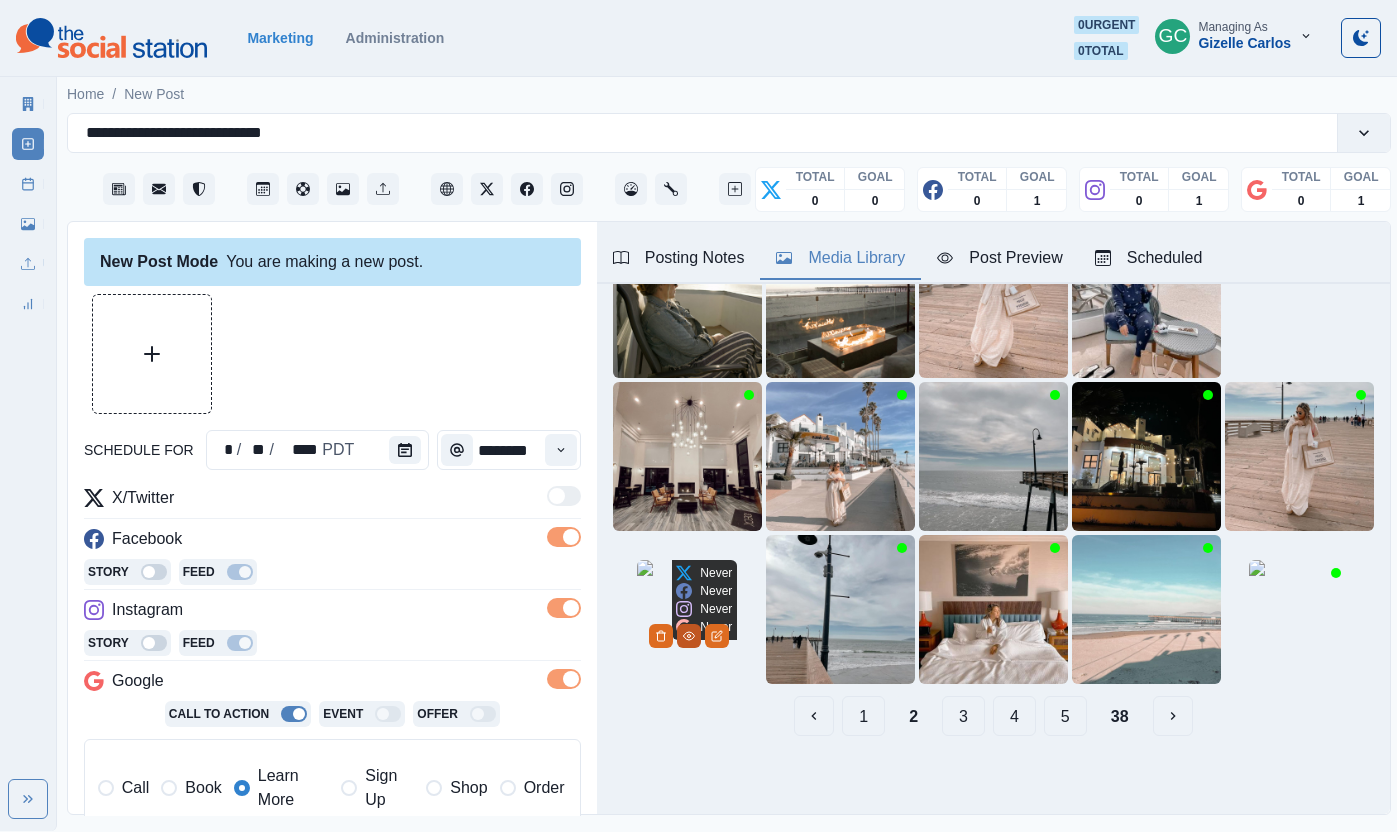 click at bounding box center (689, 636) 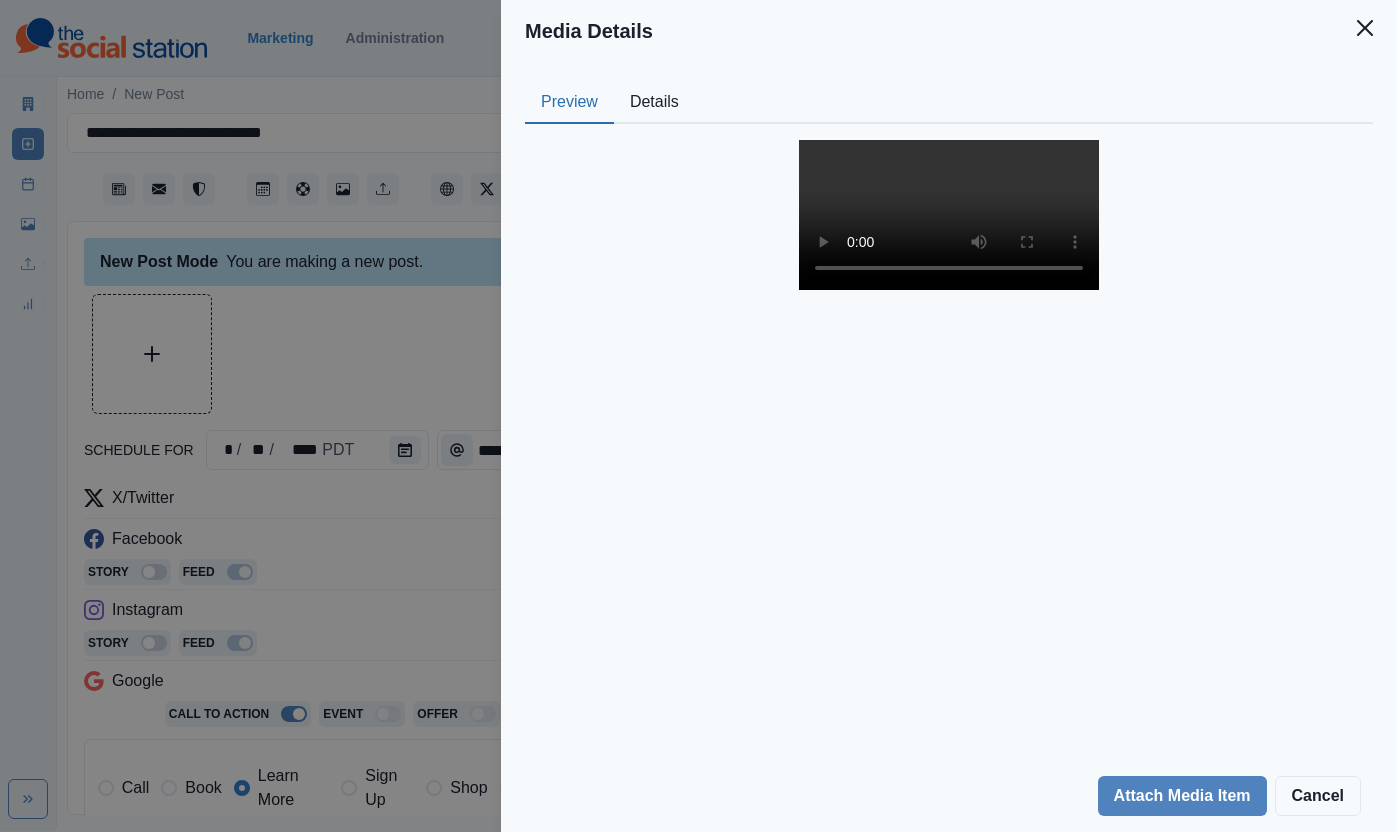 click on "Details" at bounding box center [654, 103] 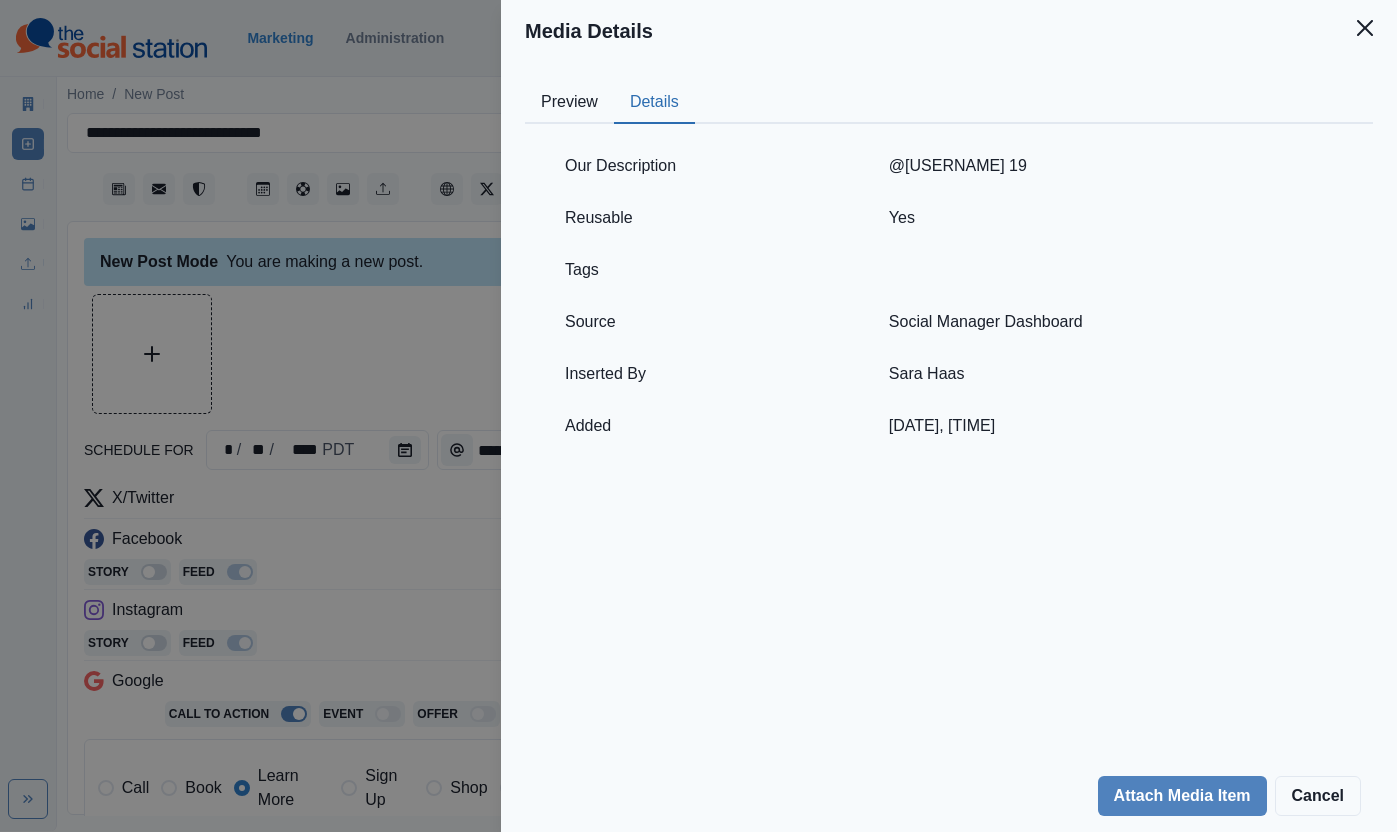 click on "Media Details Preview Details Our Description @[USERNAME]  19 Reusable Yes Tags Source Social Manager Dashboard Inserted By [USERNAME] Added [DATE], [TIME] Attach Media Item Cancel" at bounding box center [698, 416] 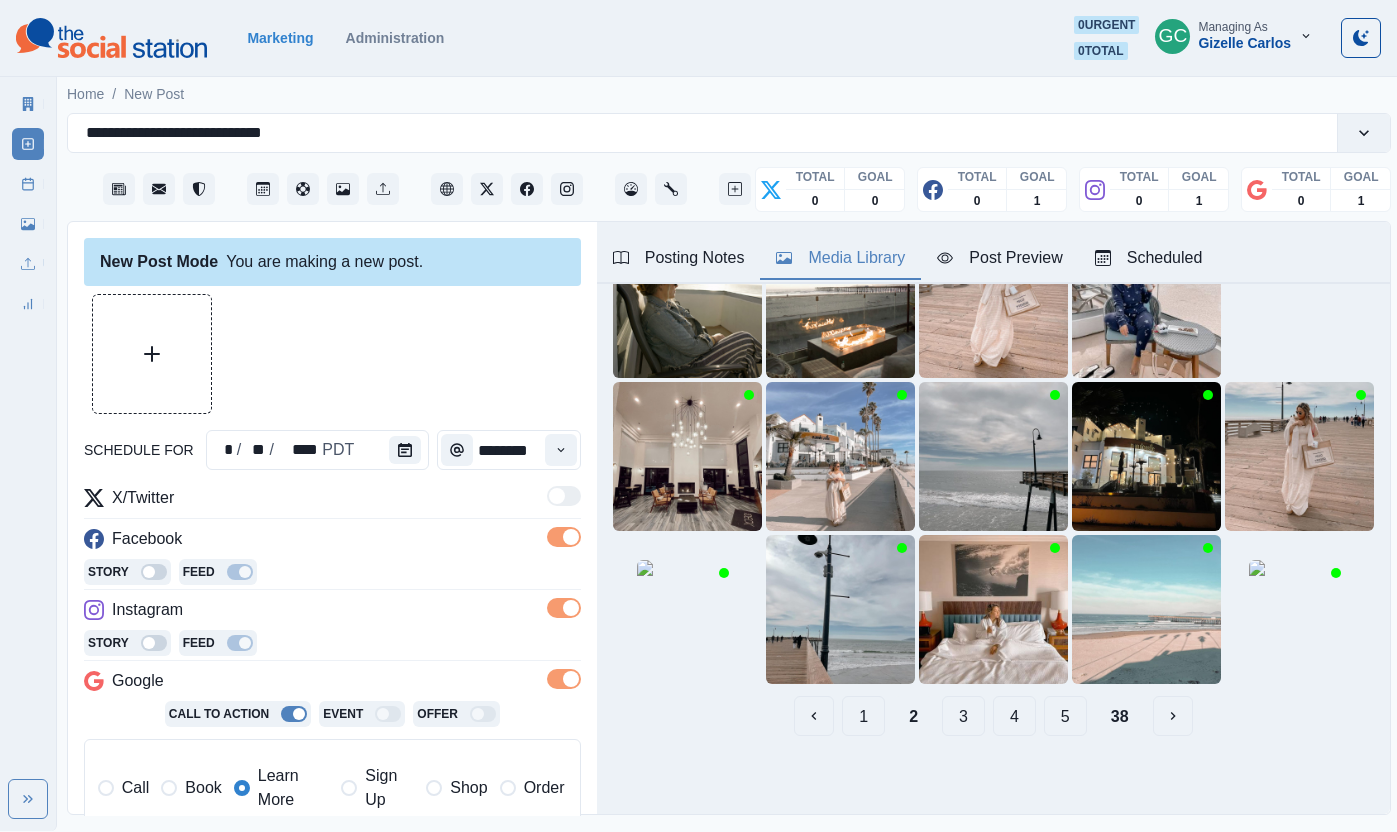 click on "5" at bounding box center (1065, 716) 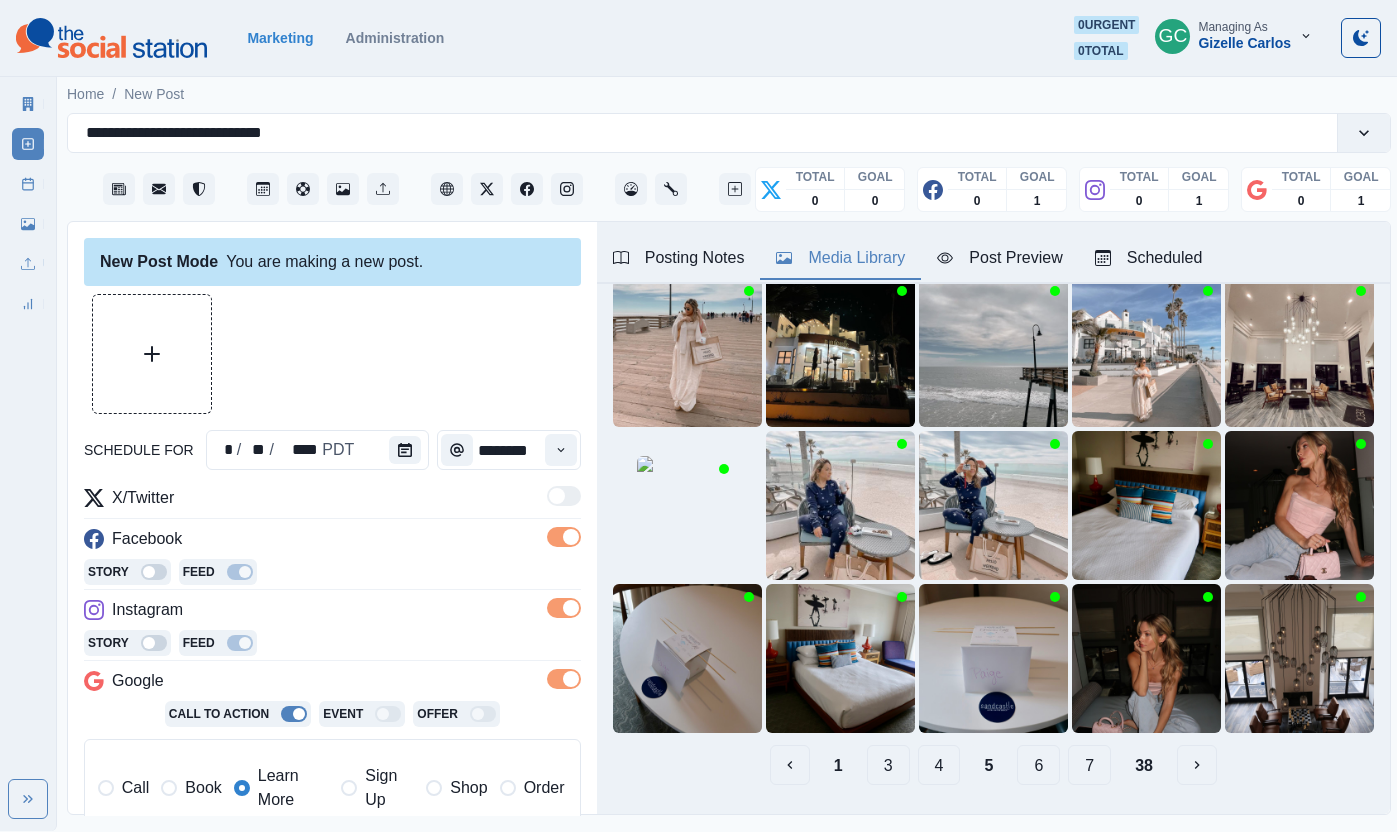 scroll, scrollTop: 167, scrollLeft: 0, axis: vertical 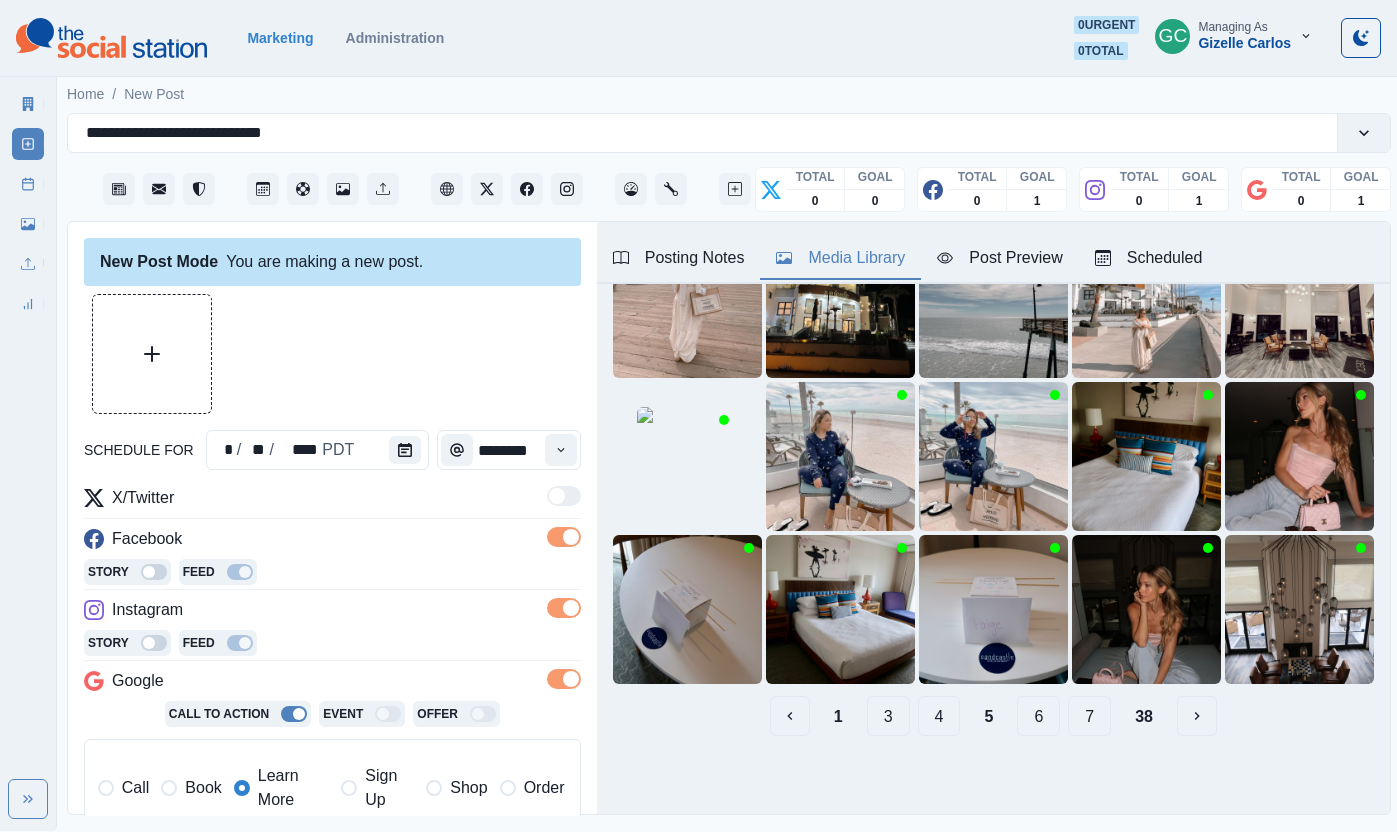 click on "7" at bounding box center [1089, 716] 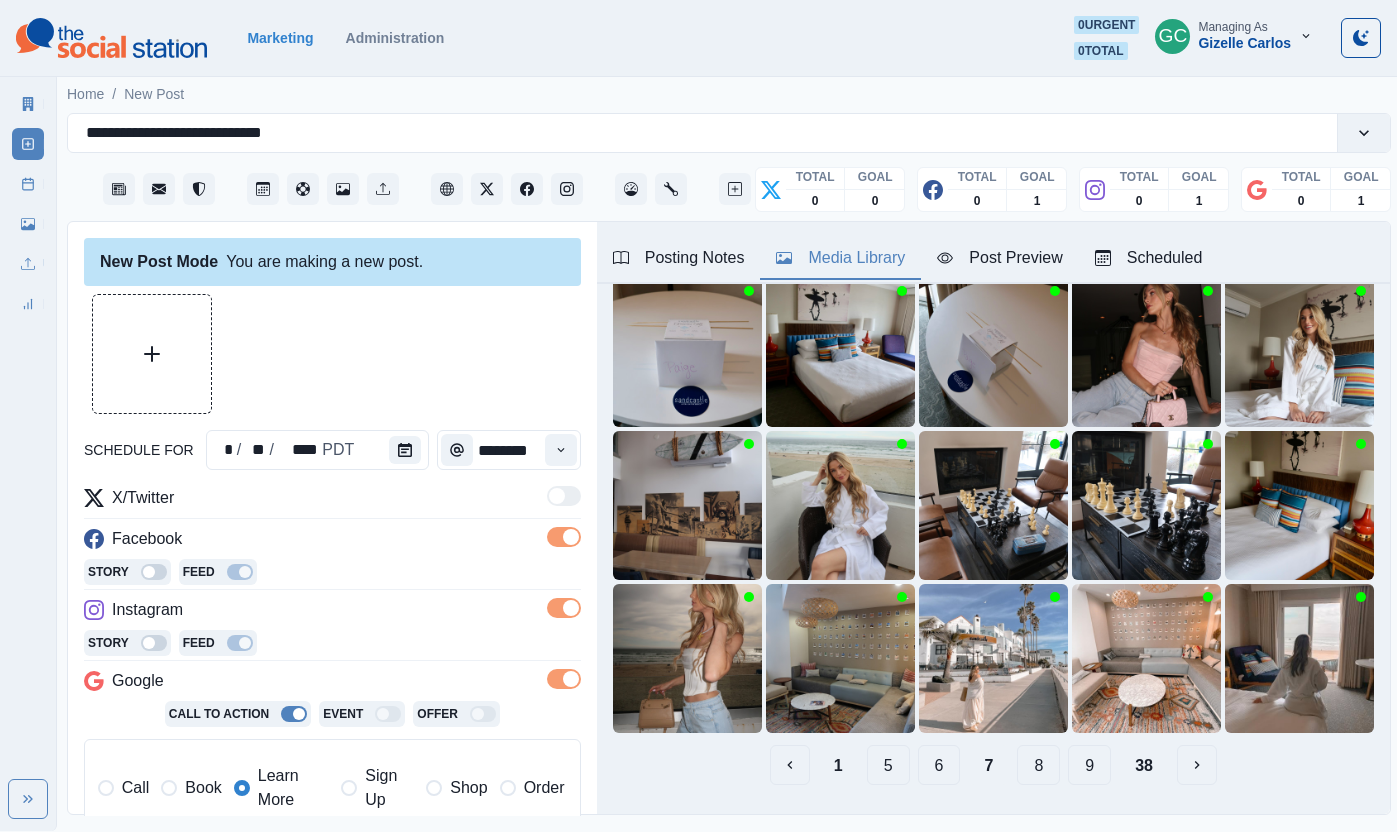 scroll, scrollTop: 167, scrollLeft: 0, axis: vertical 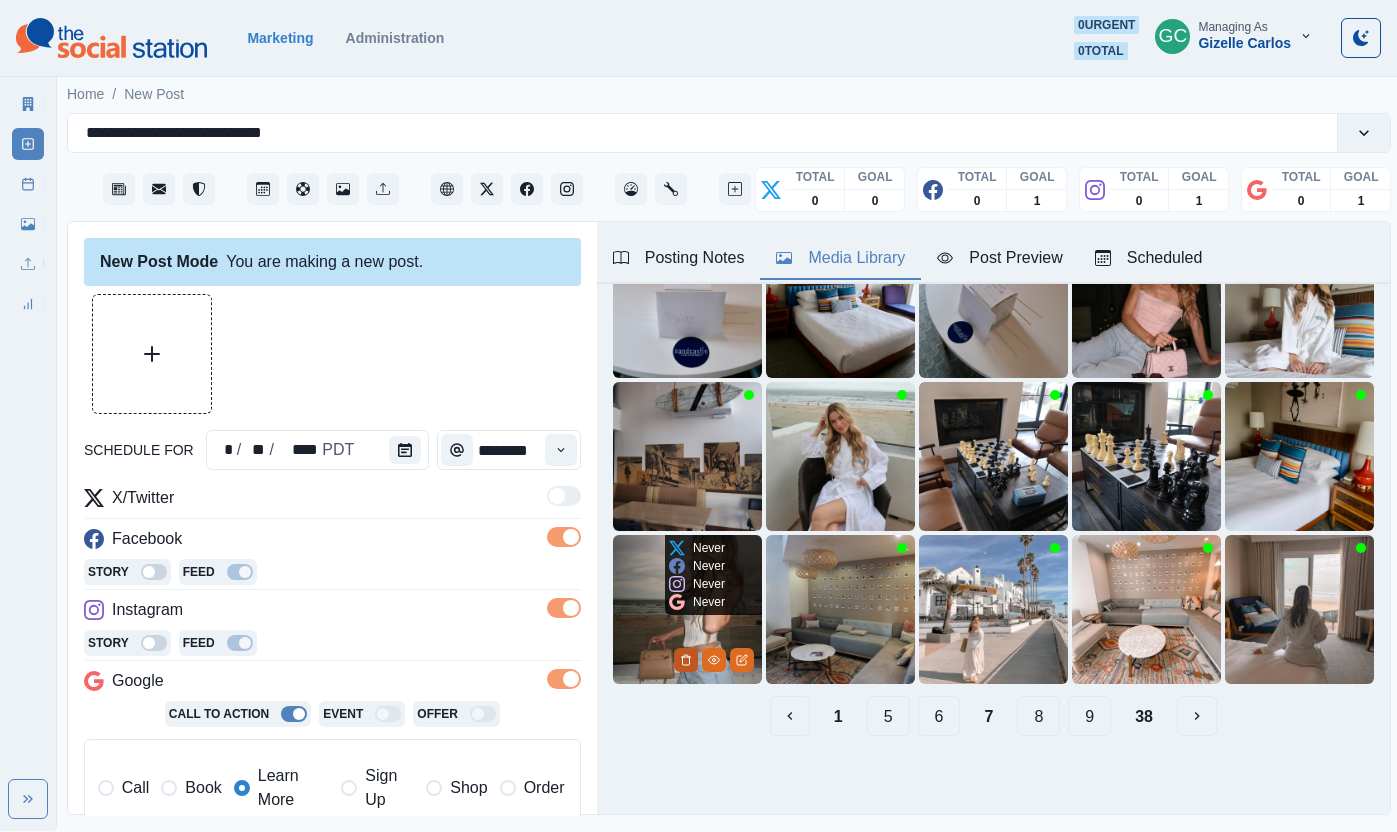 click 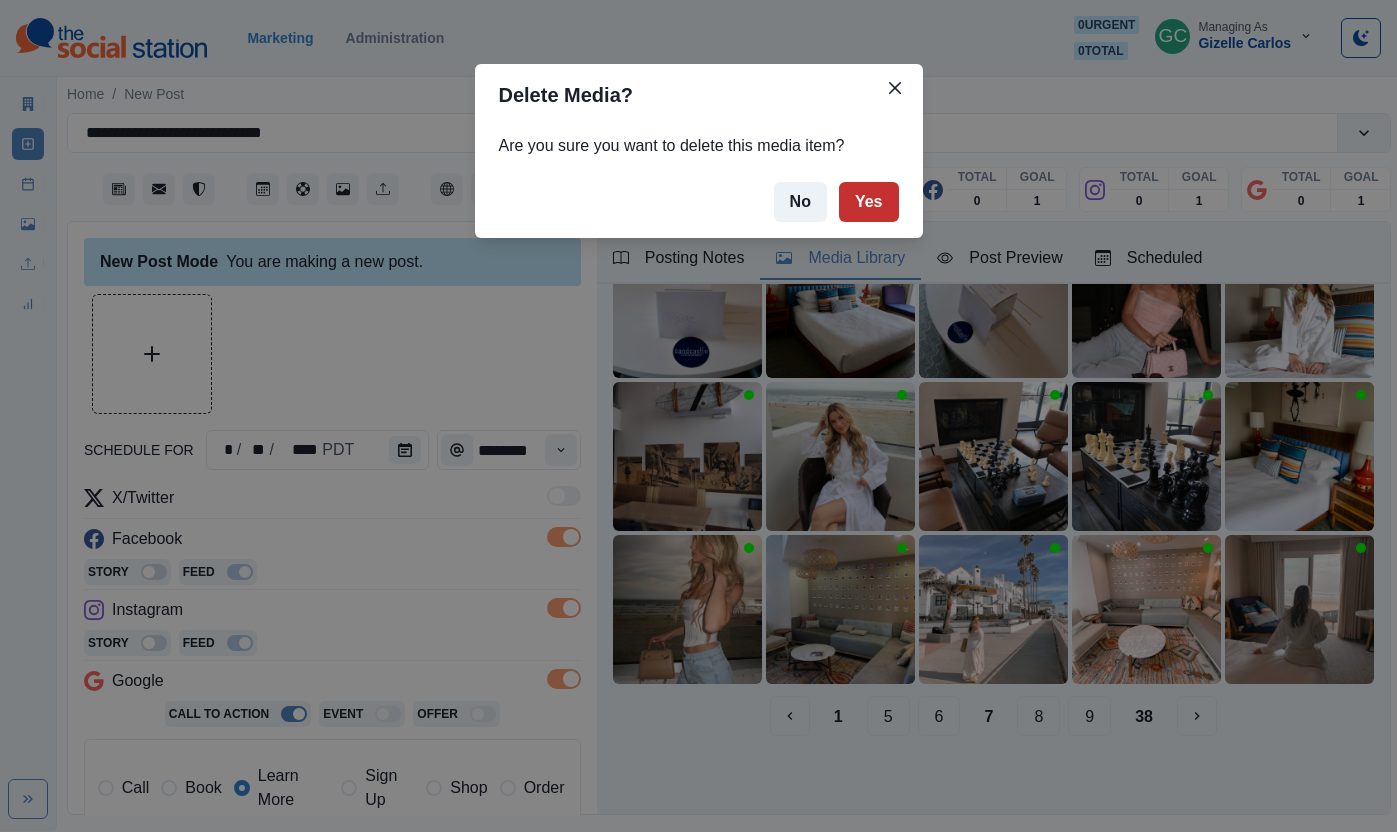 click on "Yes" at bounding box center [869, 202] 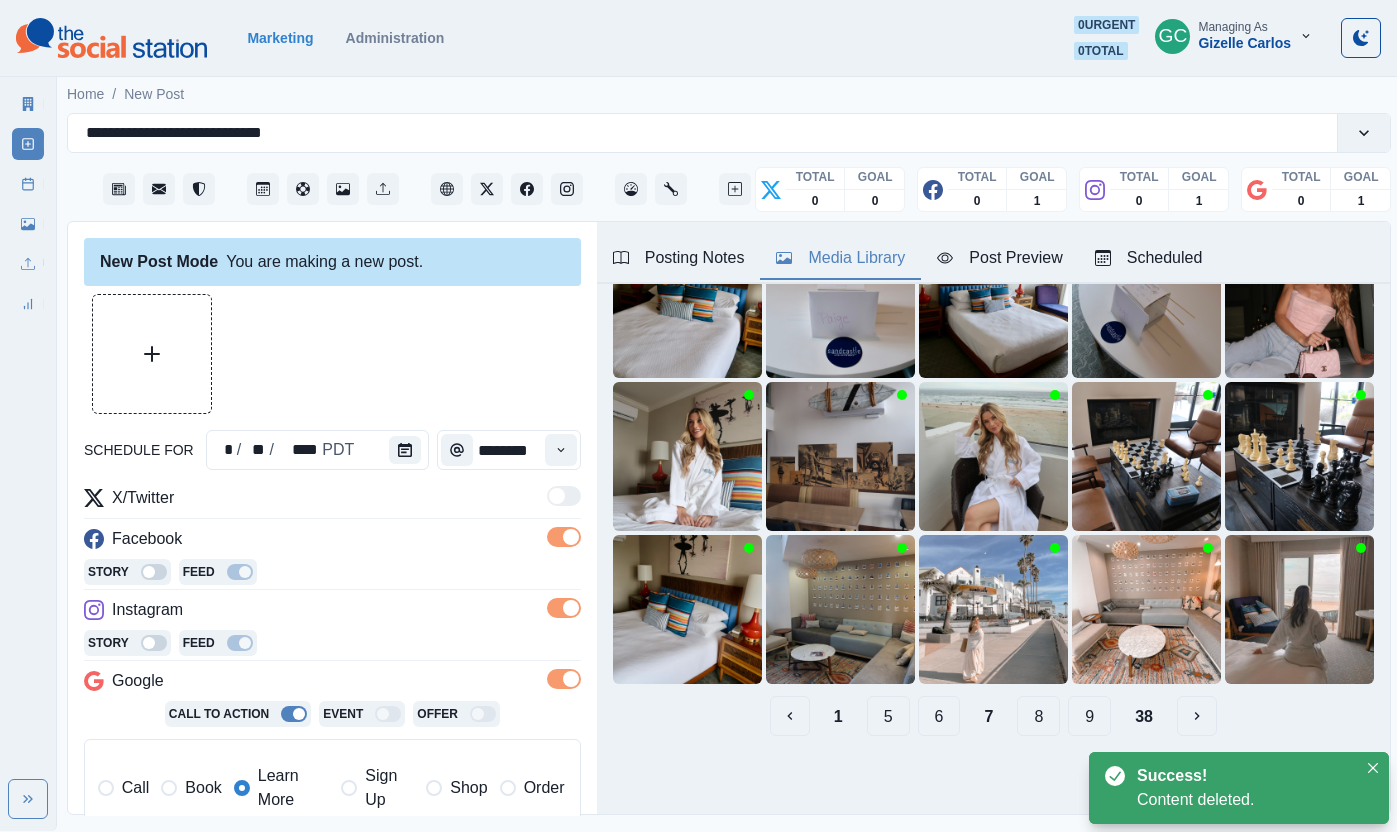 click on "9" at bounding box center [1089, 716] 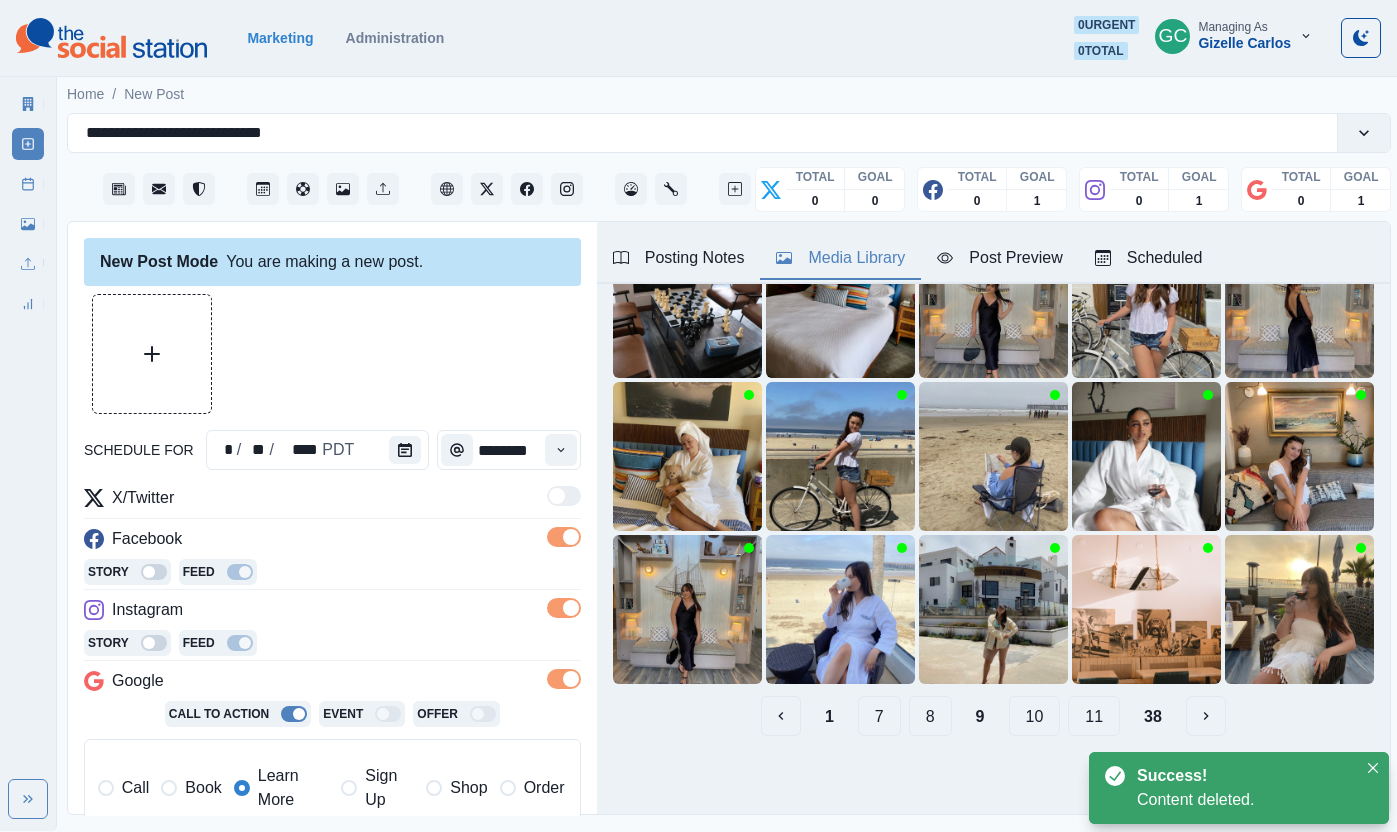 scroll, scrollTop: 0, scrollLeft: 0, axis: both 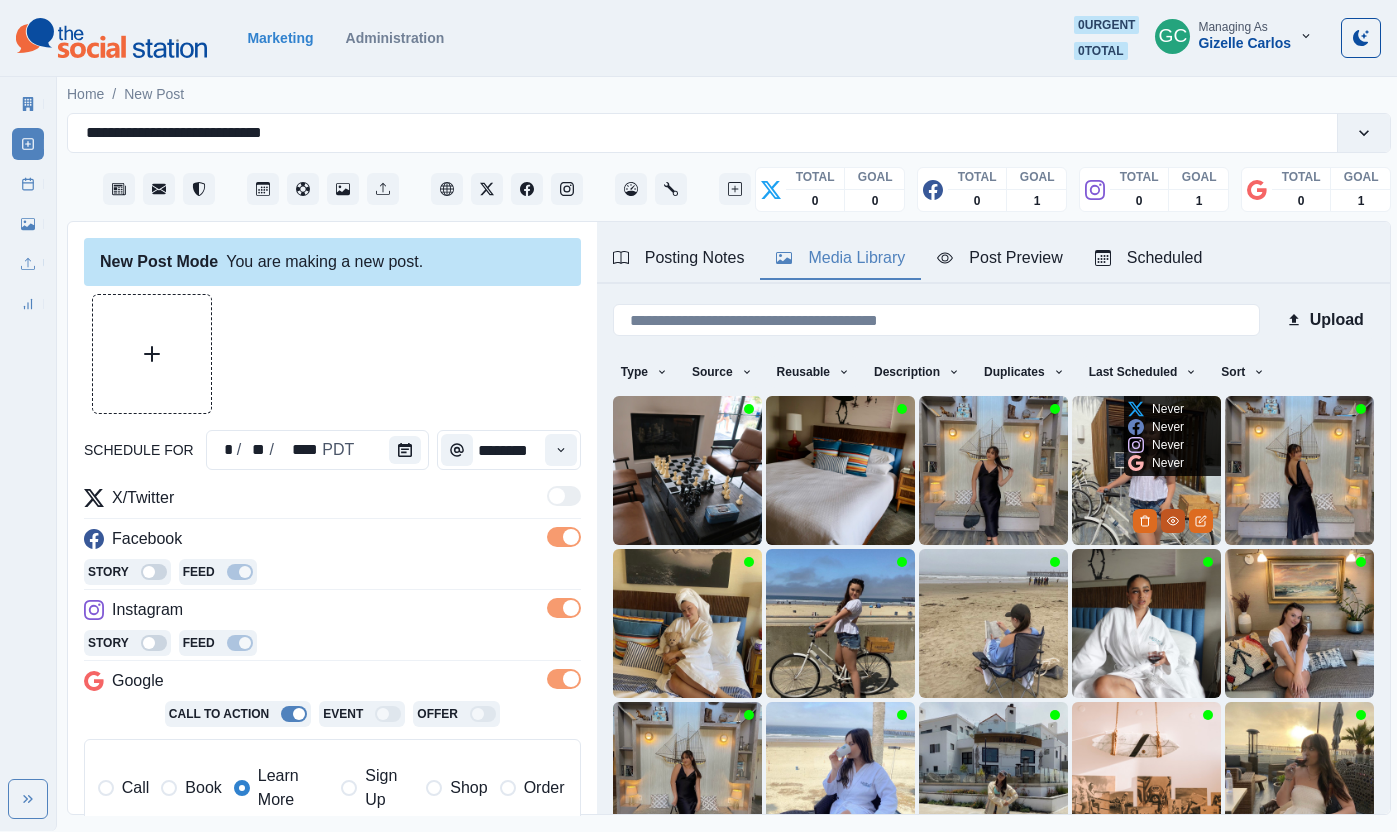 click 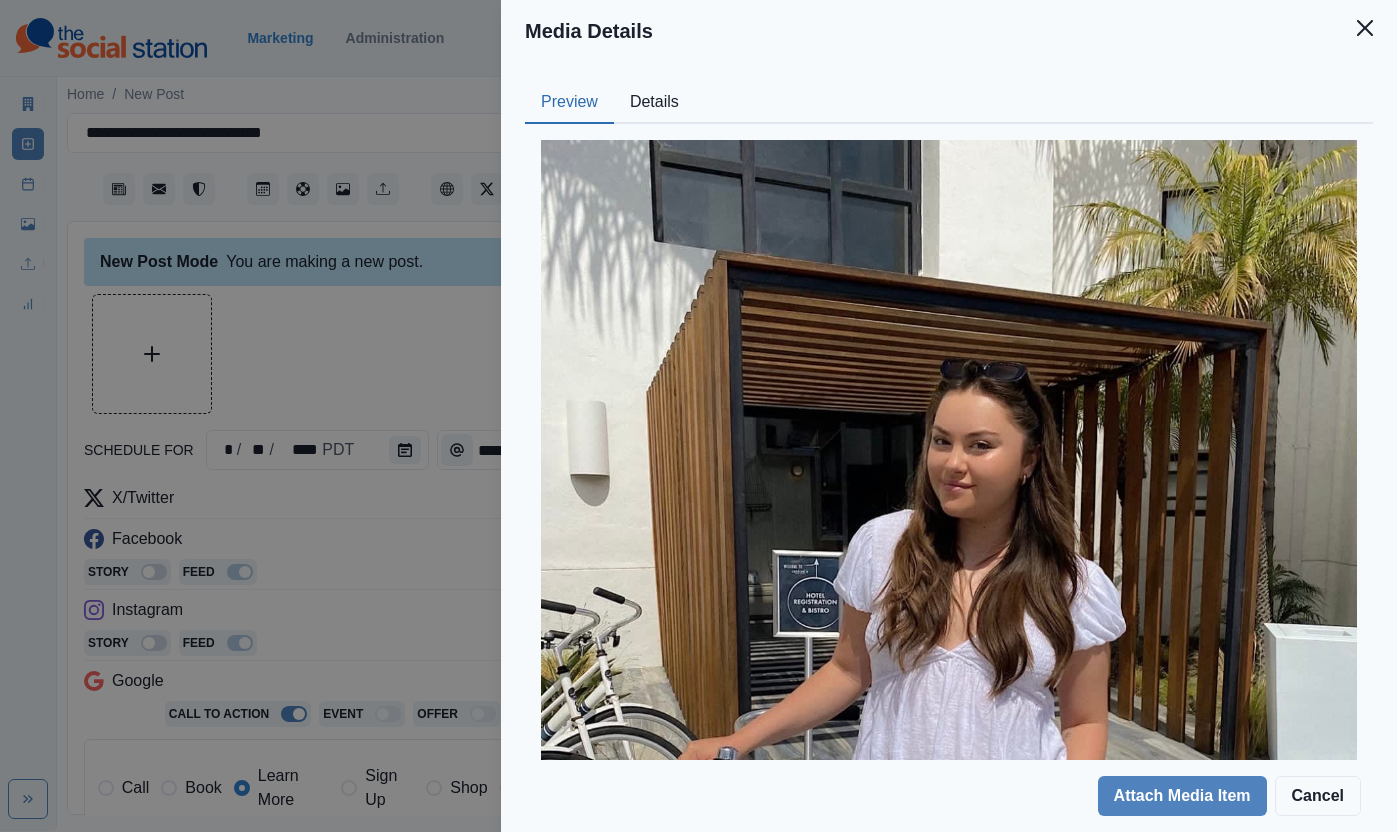 click on "Preview Details" at bounding box center (949, 103) 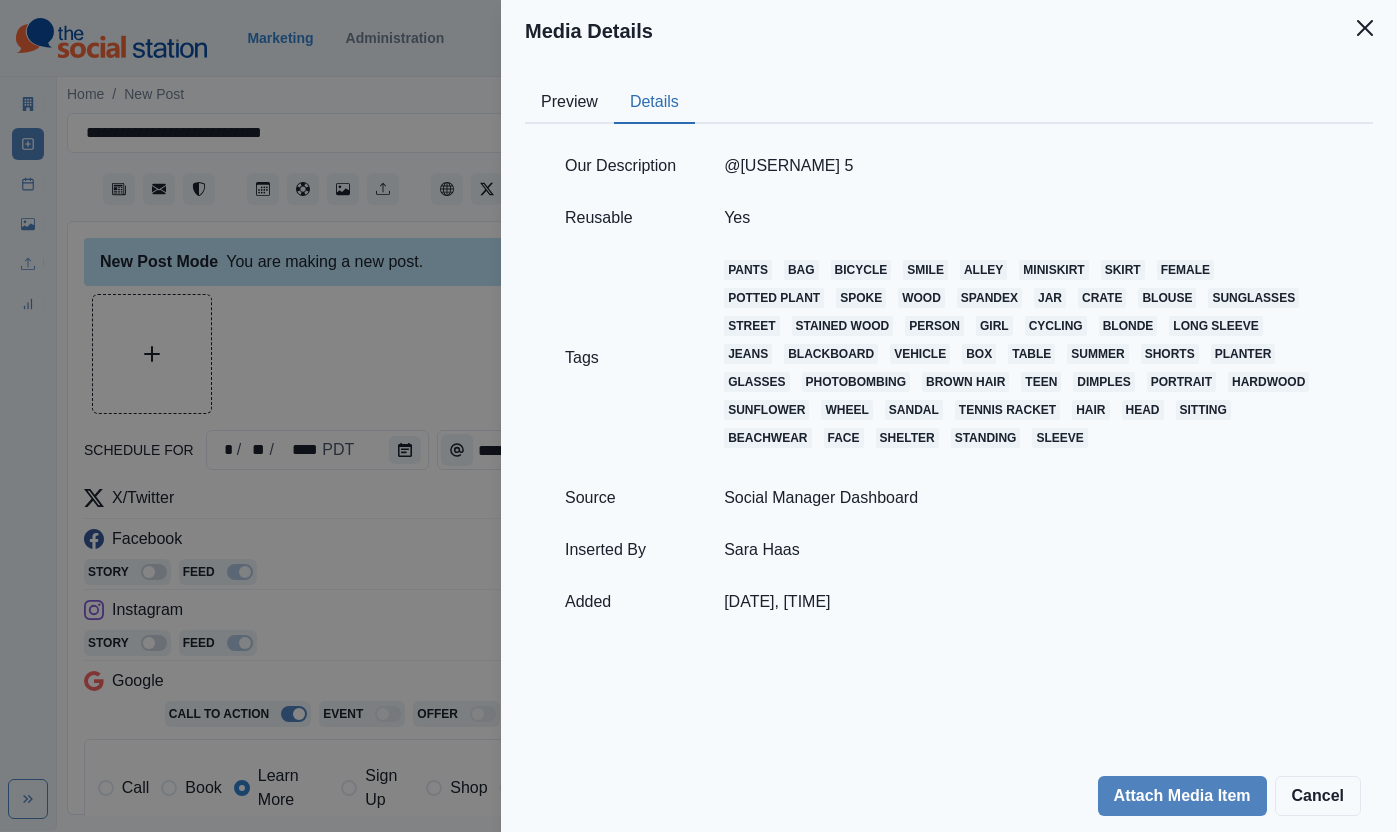 click on "Details" at bounding box center (654, 103) 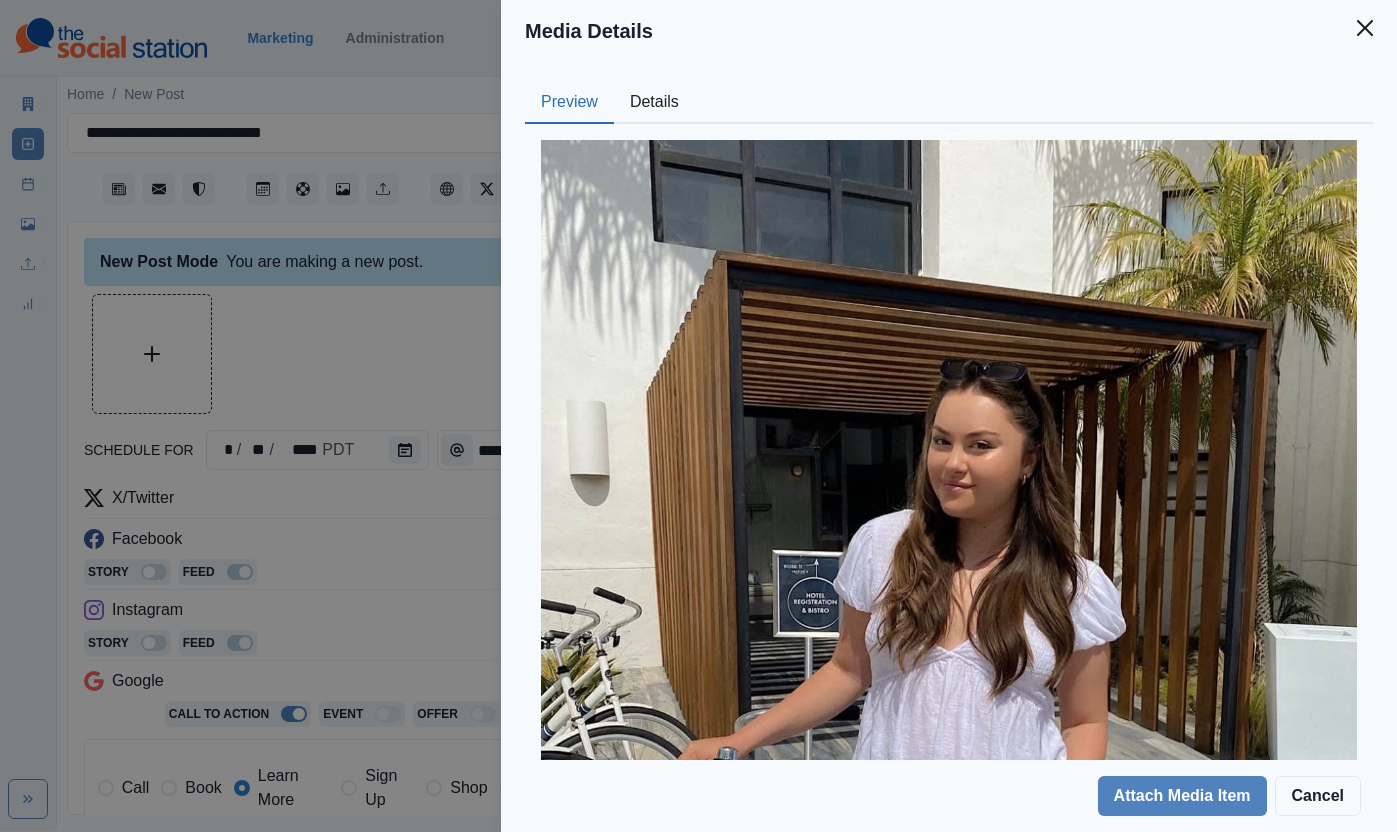 click on "Media Details Preview Details Our Description @[USERNAME]  5 Reusable Yes Tags pants bag bicycle smile alley miniskirt skirt female potted plant spoke wood spandex jar crate blouse sunglasses street stained wood person girl cycling blonde long sleeve jeans blackboard vehicle box table summer shorts planter glasses photobombing brown hair teen dimples portrait hardwood sunflower wheel sandal tennis racket hair head sitting beachwear face shelter standing sleeve Source Social Manager Dashboard Inserted By [USERNAME] Added [DATE], [TIME] Attach Media Item Cancel" at bounding box center (698, 416) 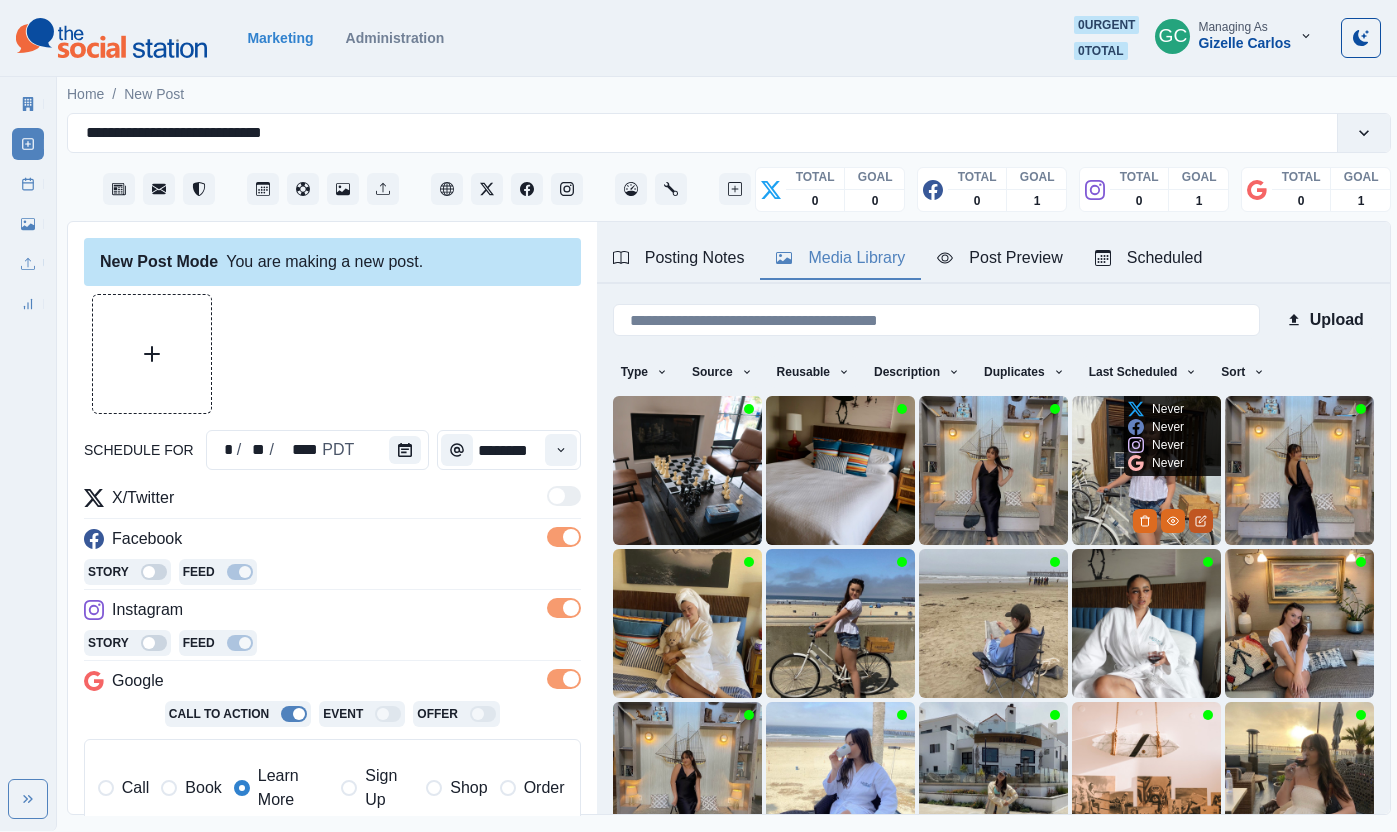 click 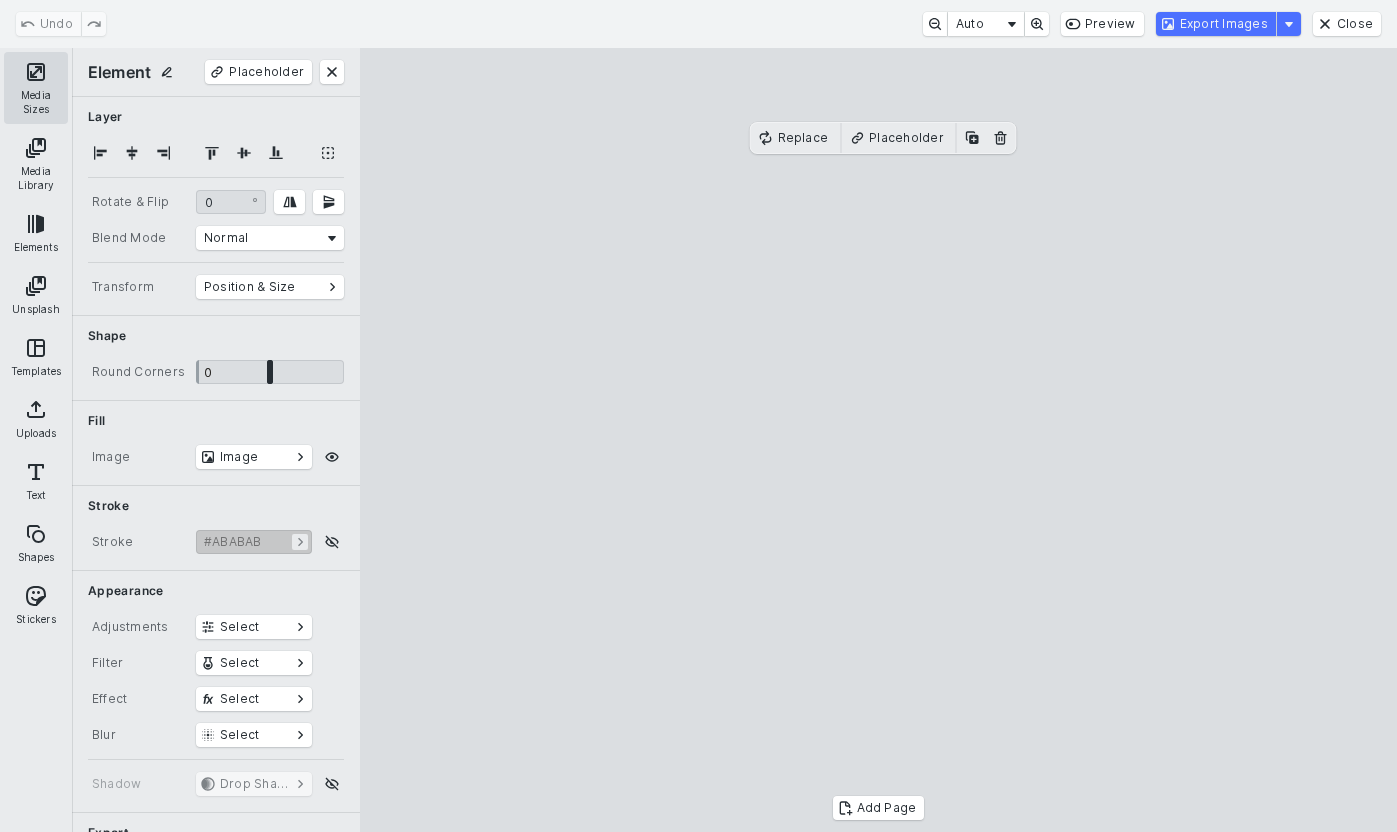 click on "Media Sizes" at bounding box center (36, 88) 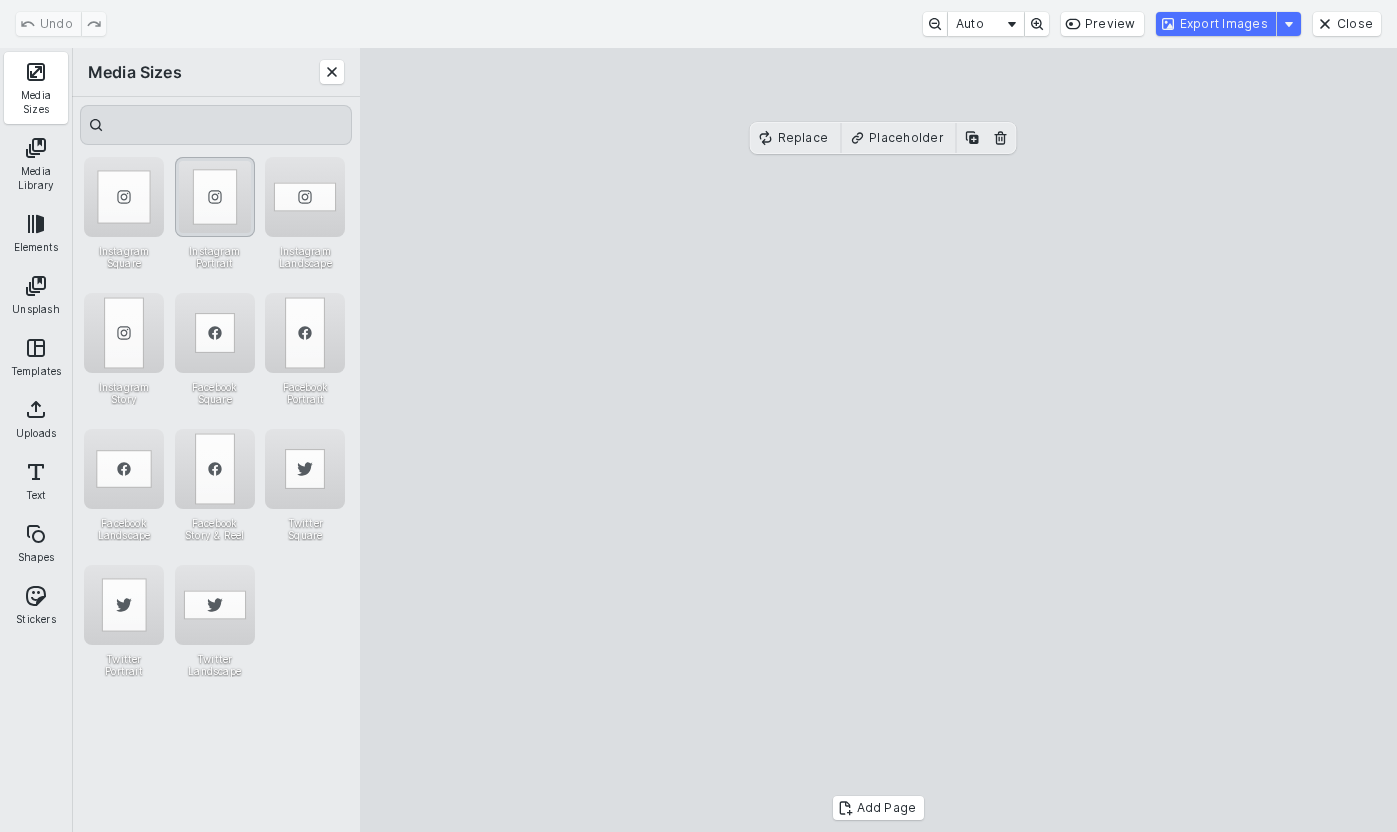 click at bounding box center [215, 197] 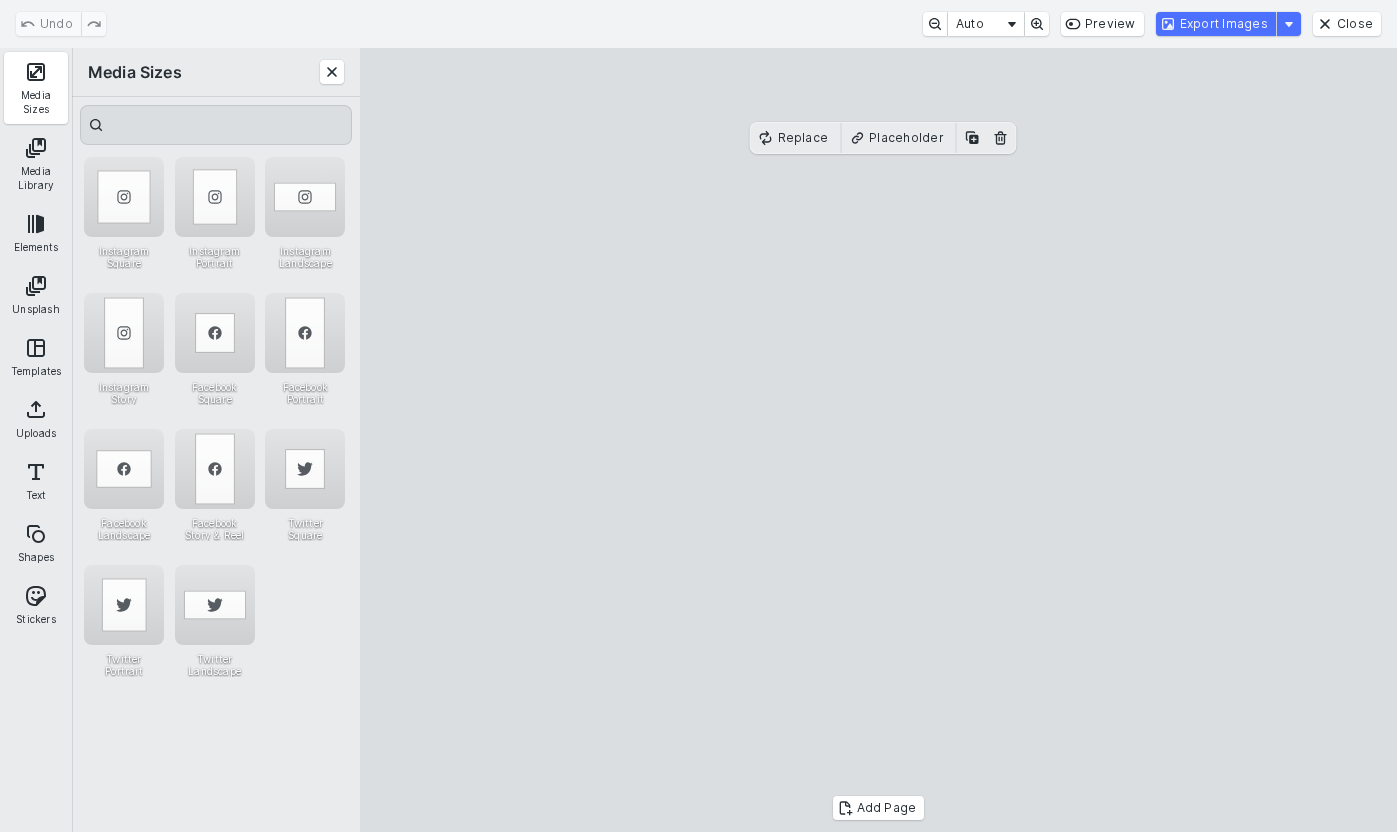 click on "Undo Auto Preview Export Images Close" at bounding box center (698, 24) 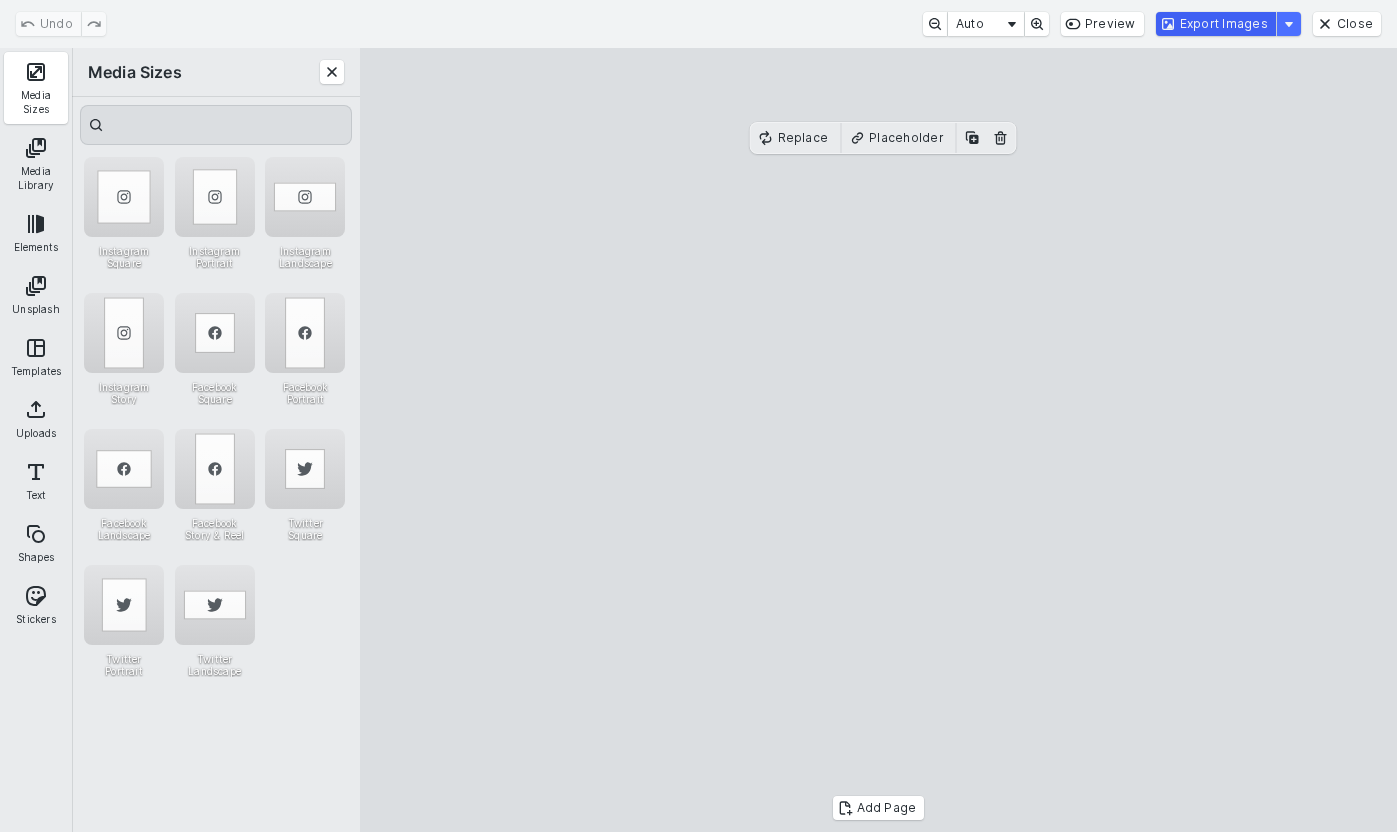 click on "Export Images" at bounding box center (1216, 24) 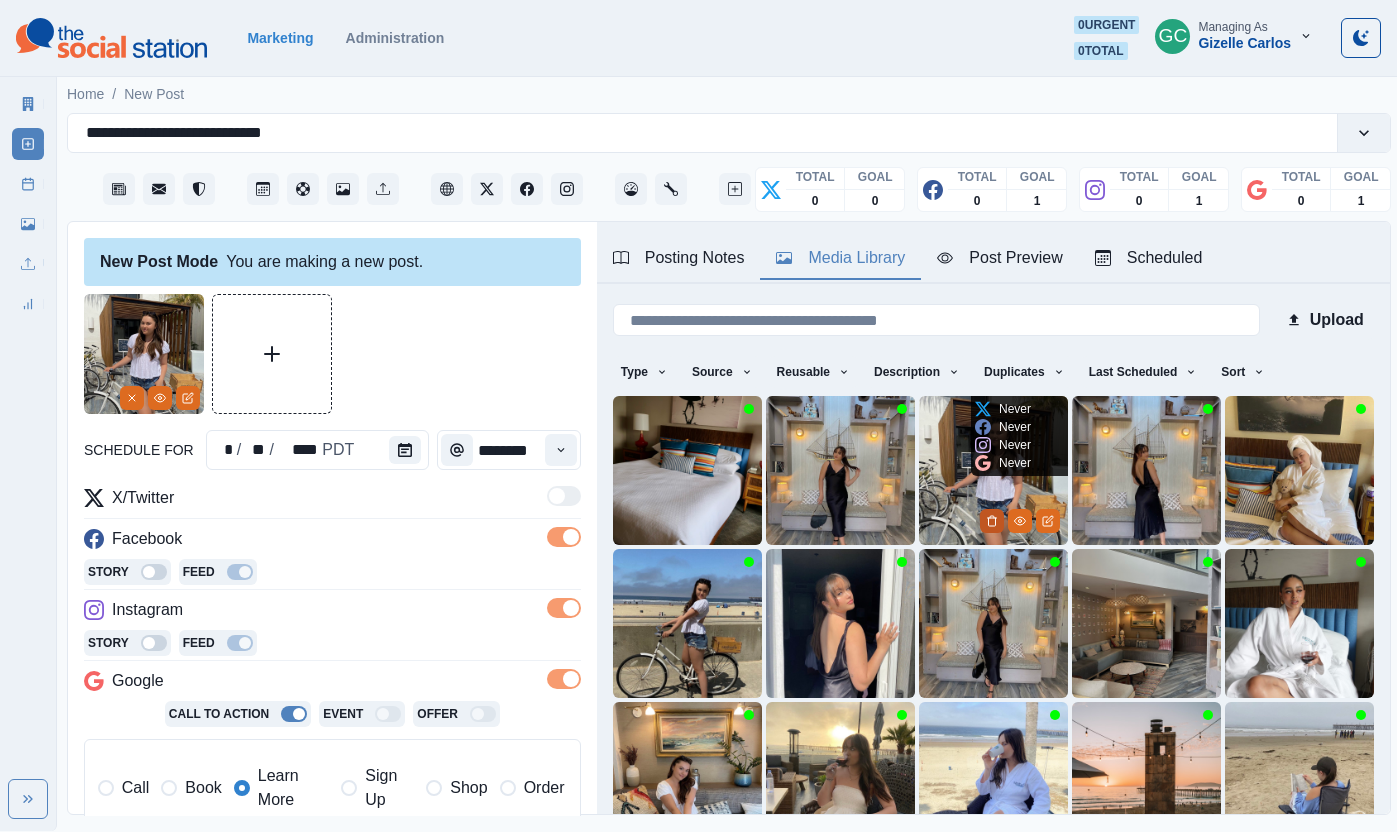 click 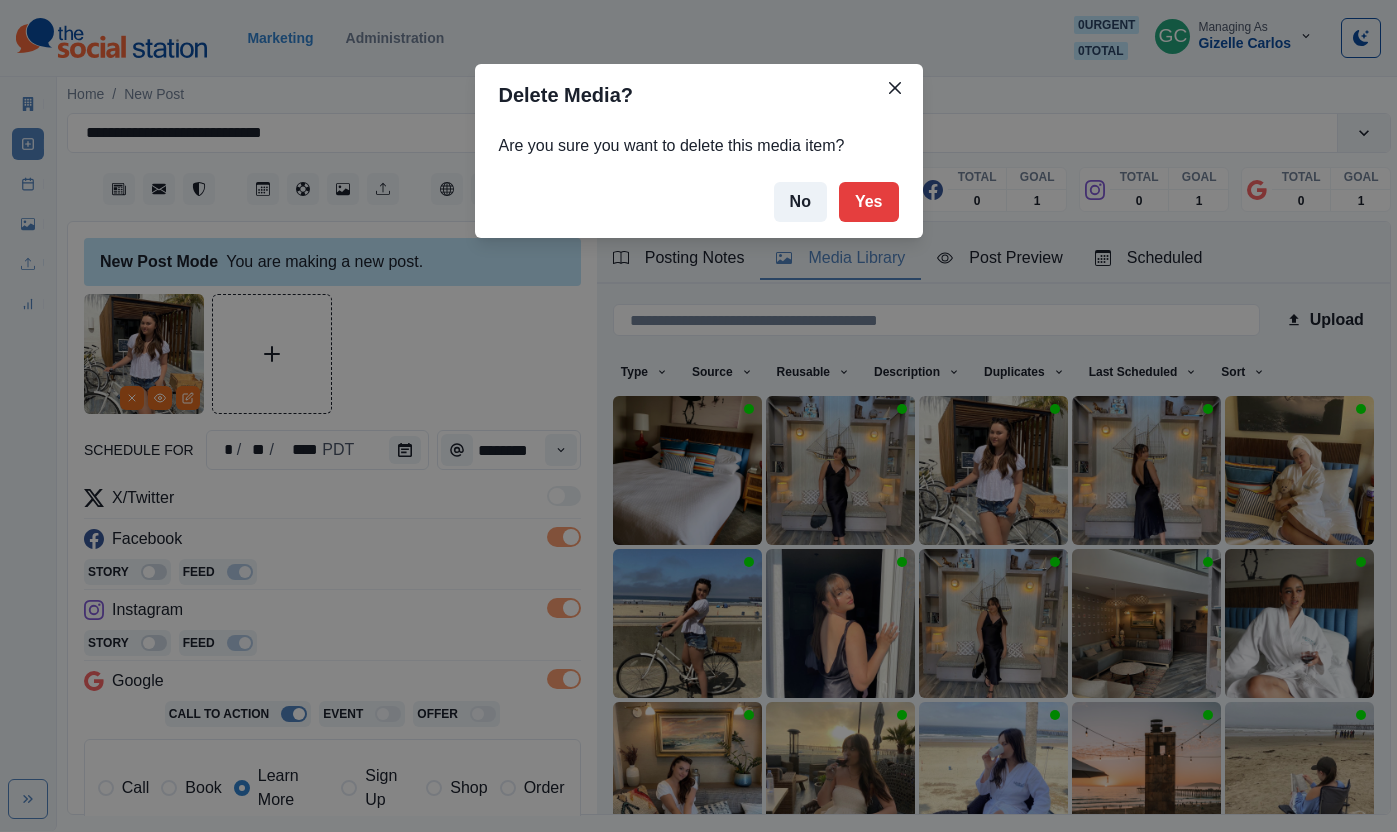 click on "Yes" at bounding box center [869, 202] 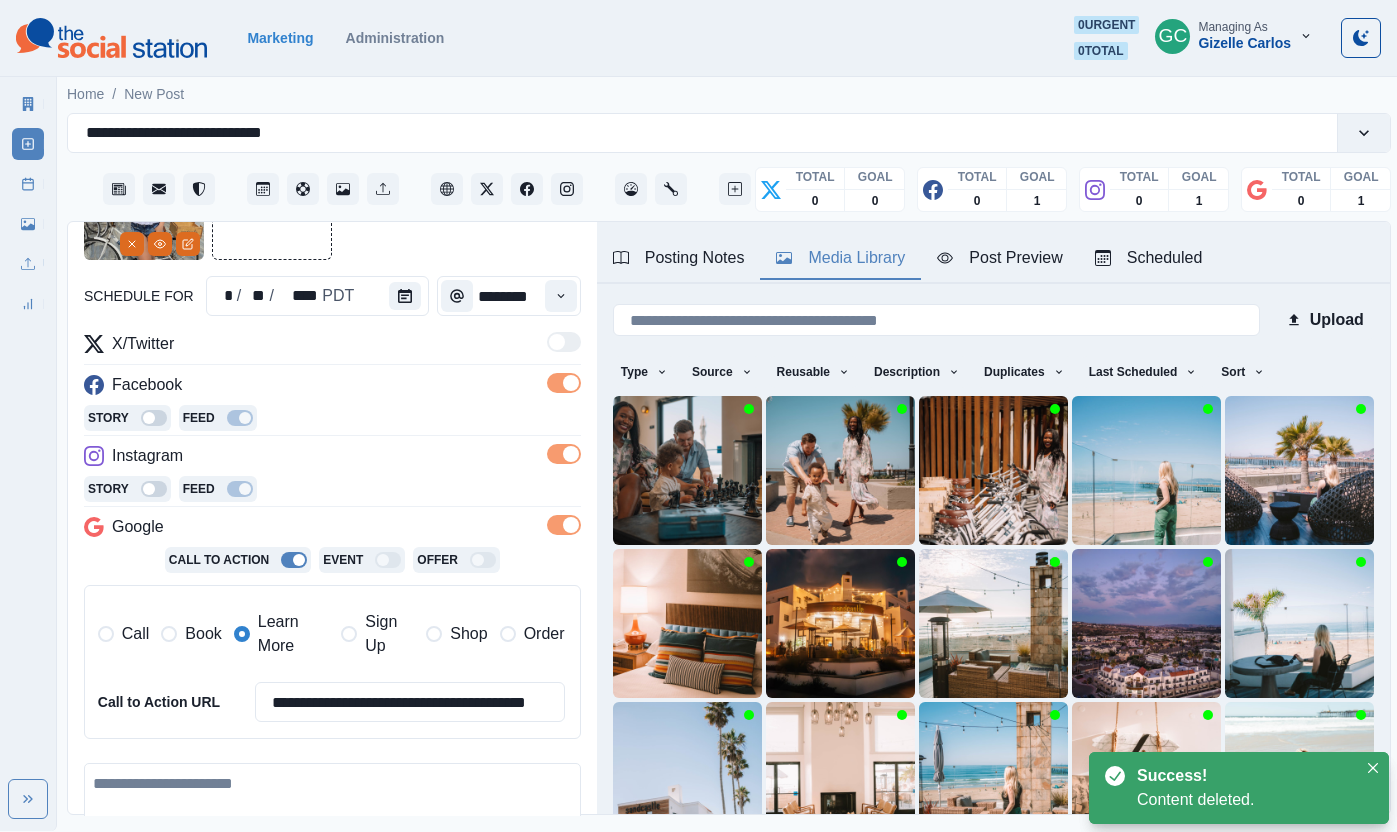 scroll, scrollTop: 171, scrollLeft: 0, axis: vertical 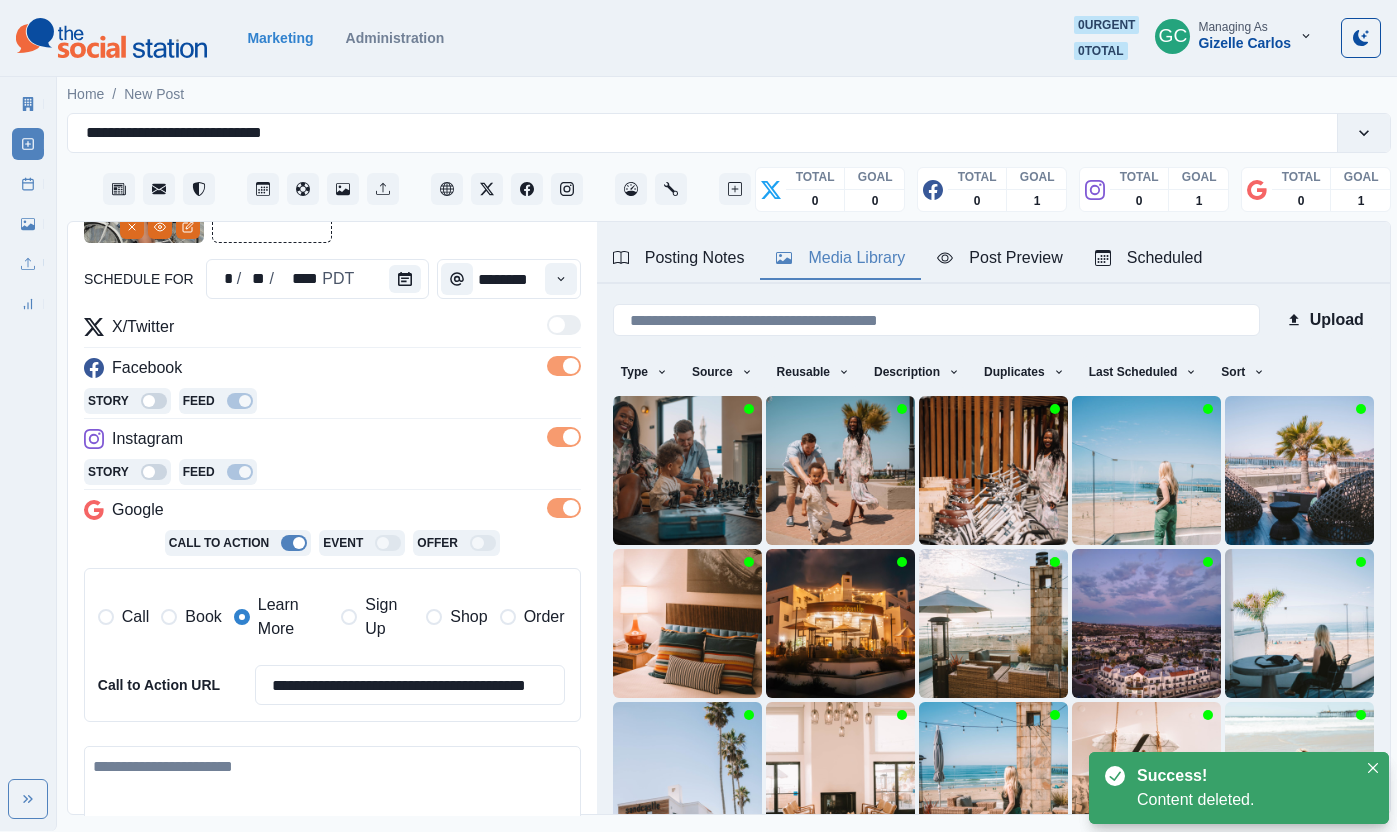 click at bounding box center (332, 803) 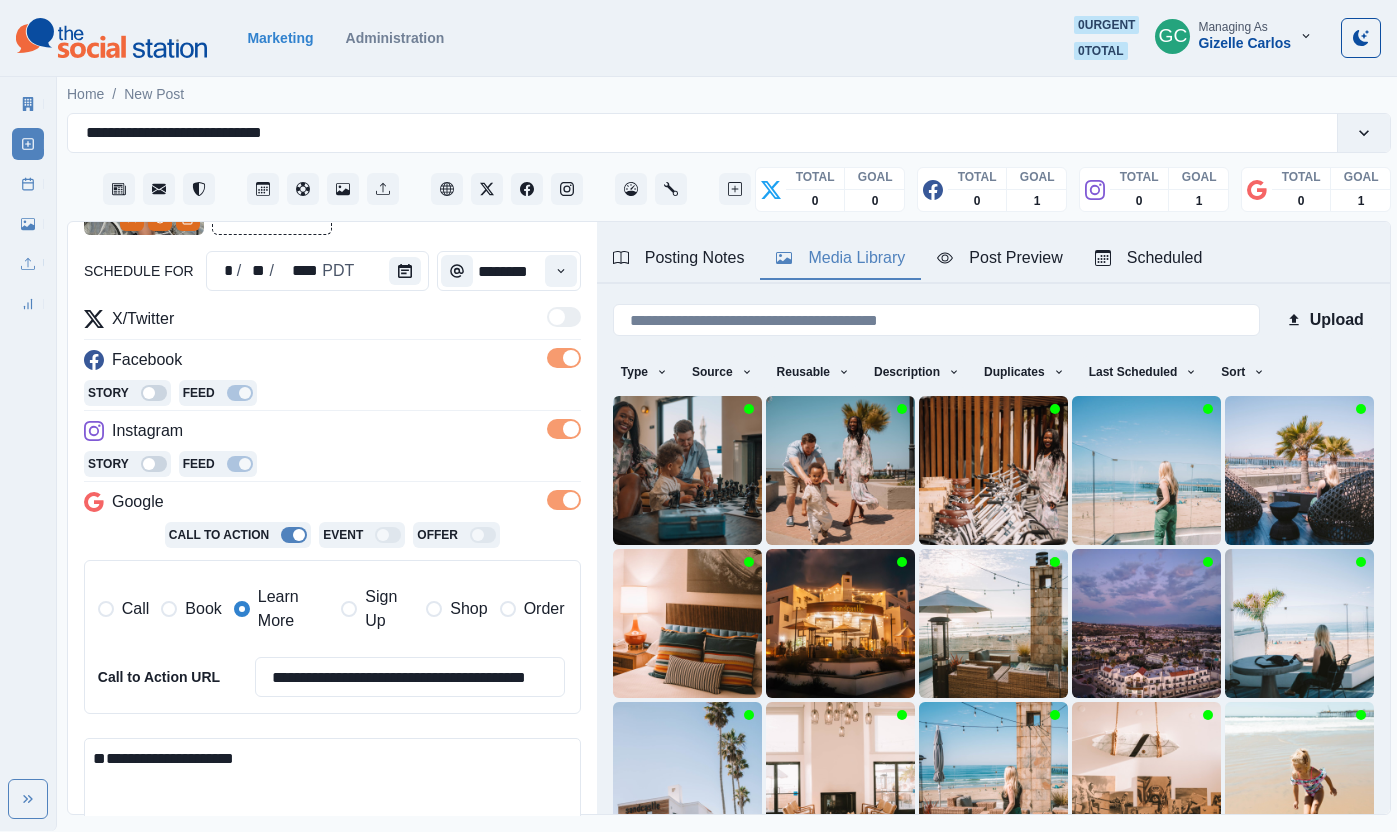 scroll, scrollTop: 76, scrollLeft: 0, axis: vertical 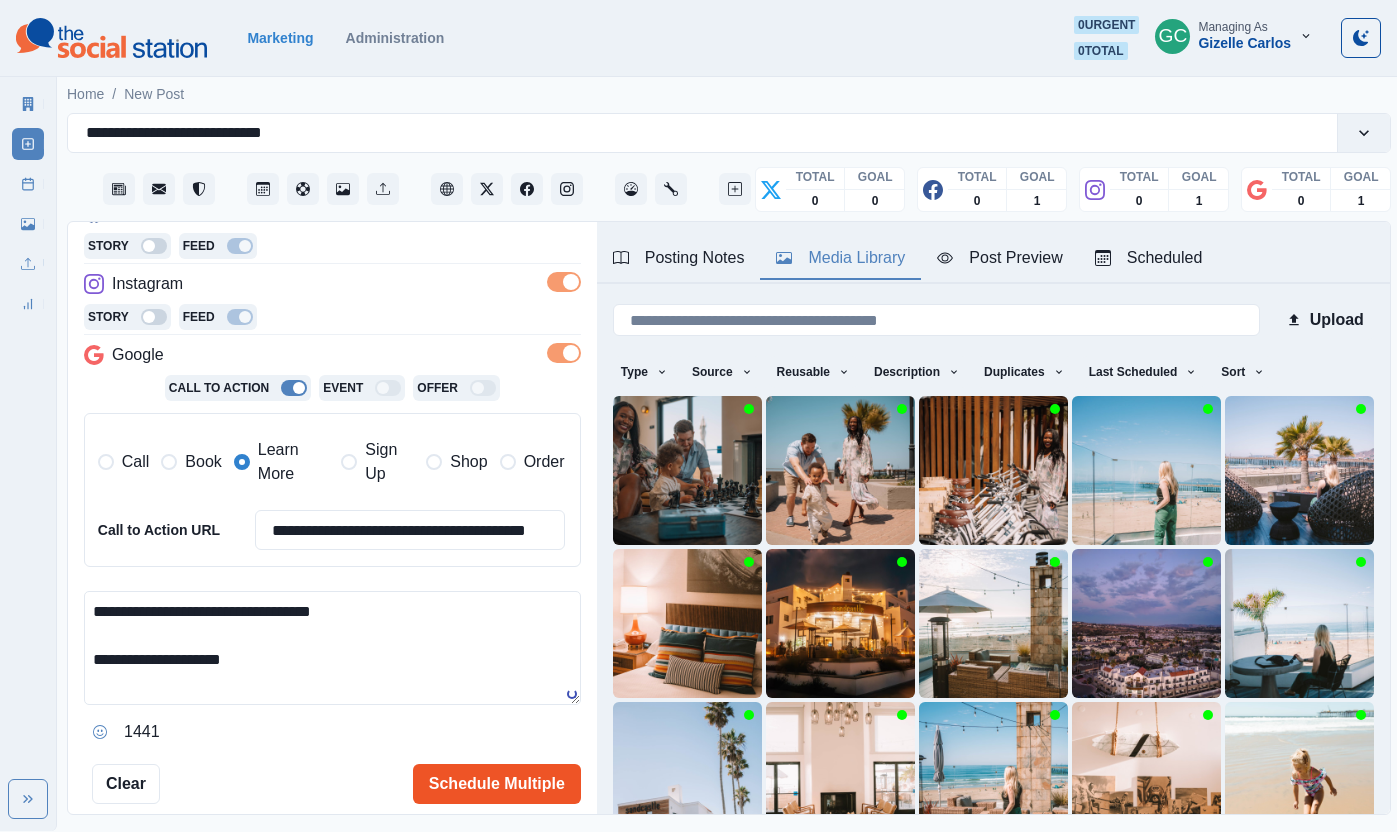 type on "**********" 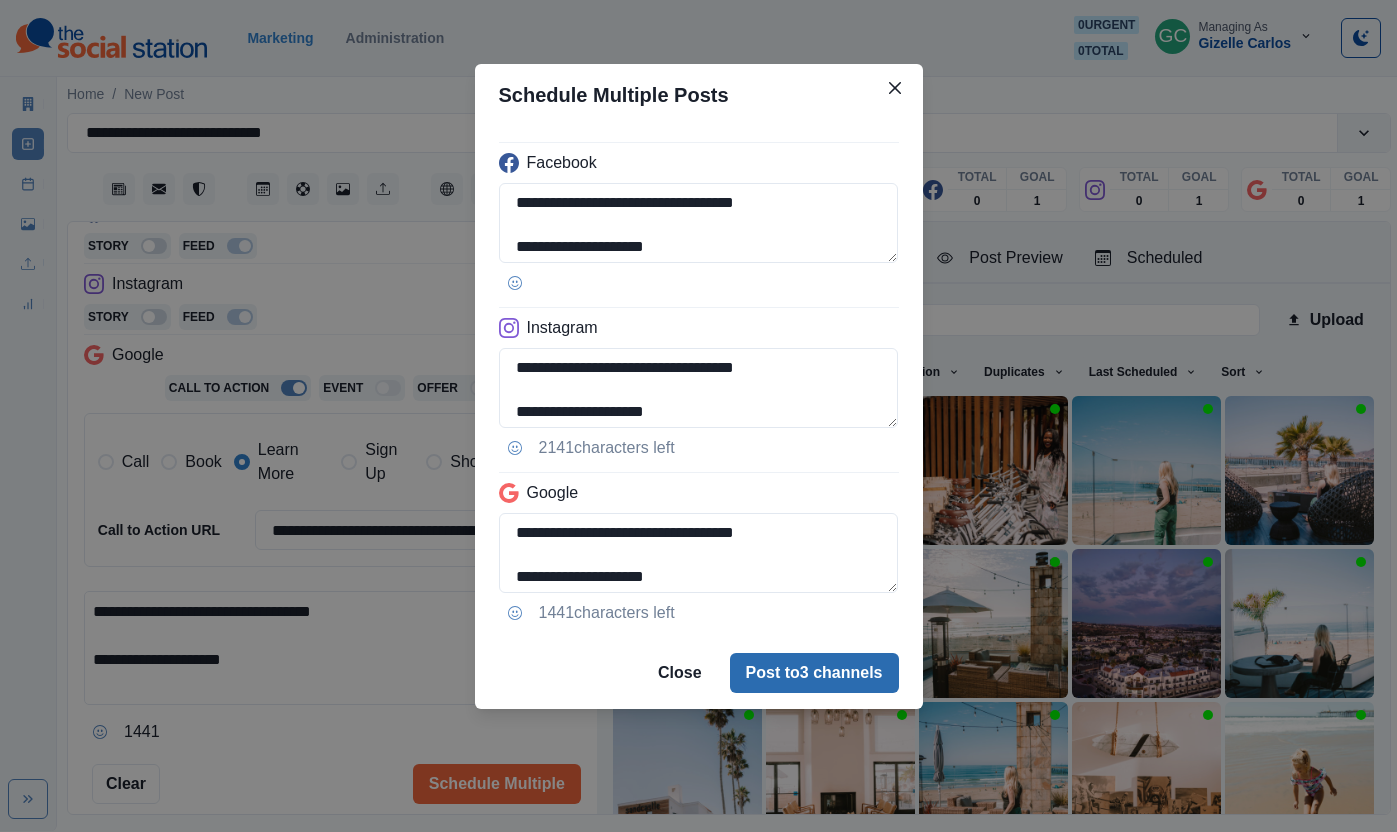 drag, startPoint x: 864, startPoint y: 682, endPoint x: 862, endPoint y: 664, distance: 18.110771 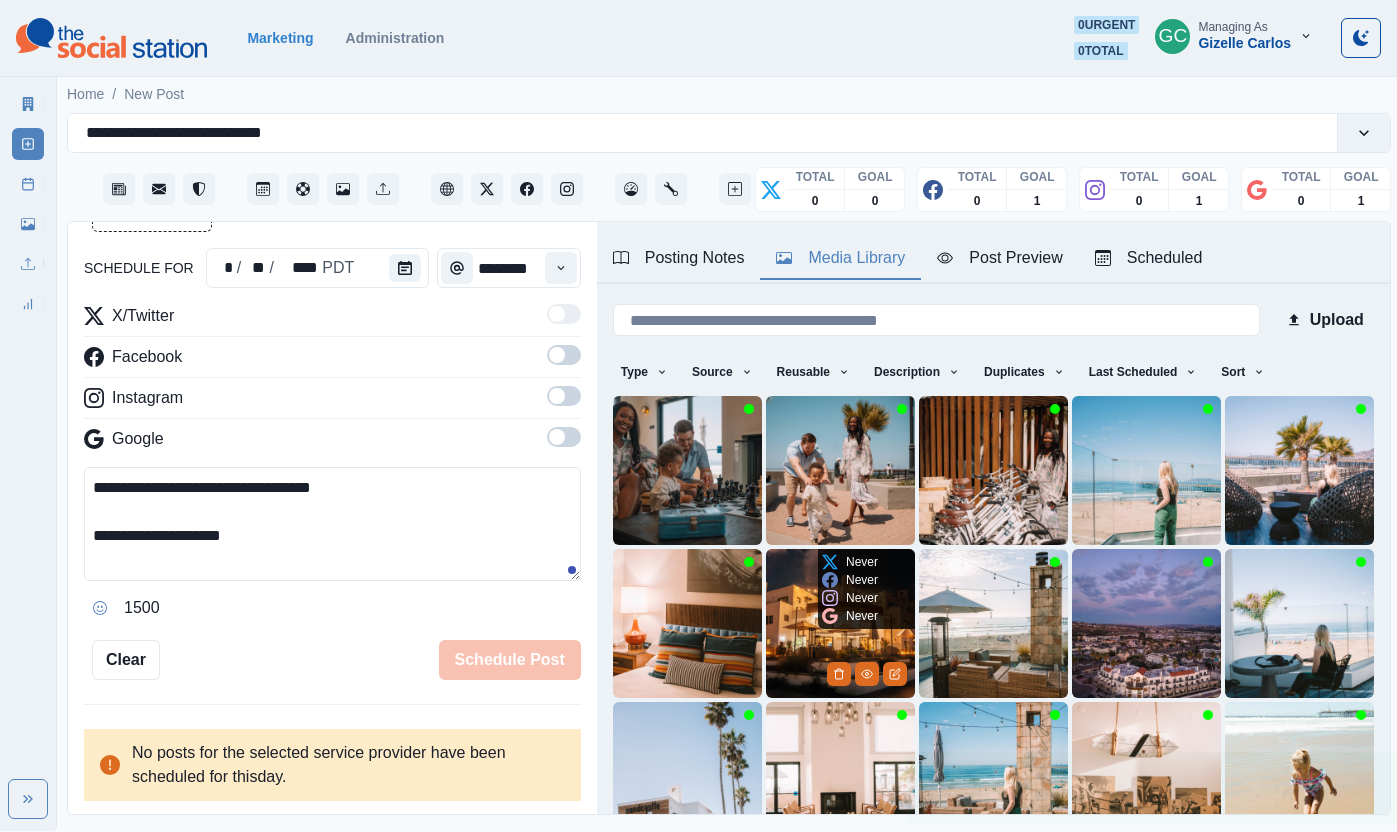 scroll, scrollTop: 326, scrollLeft: 0, axis: vertical 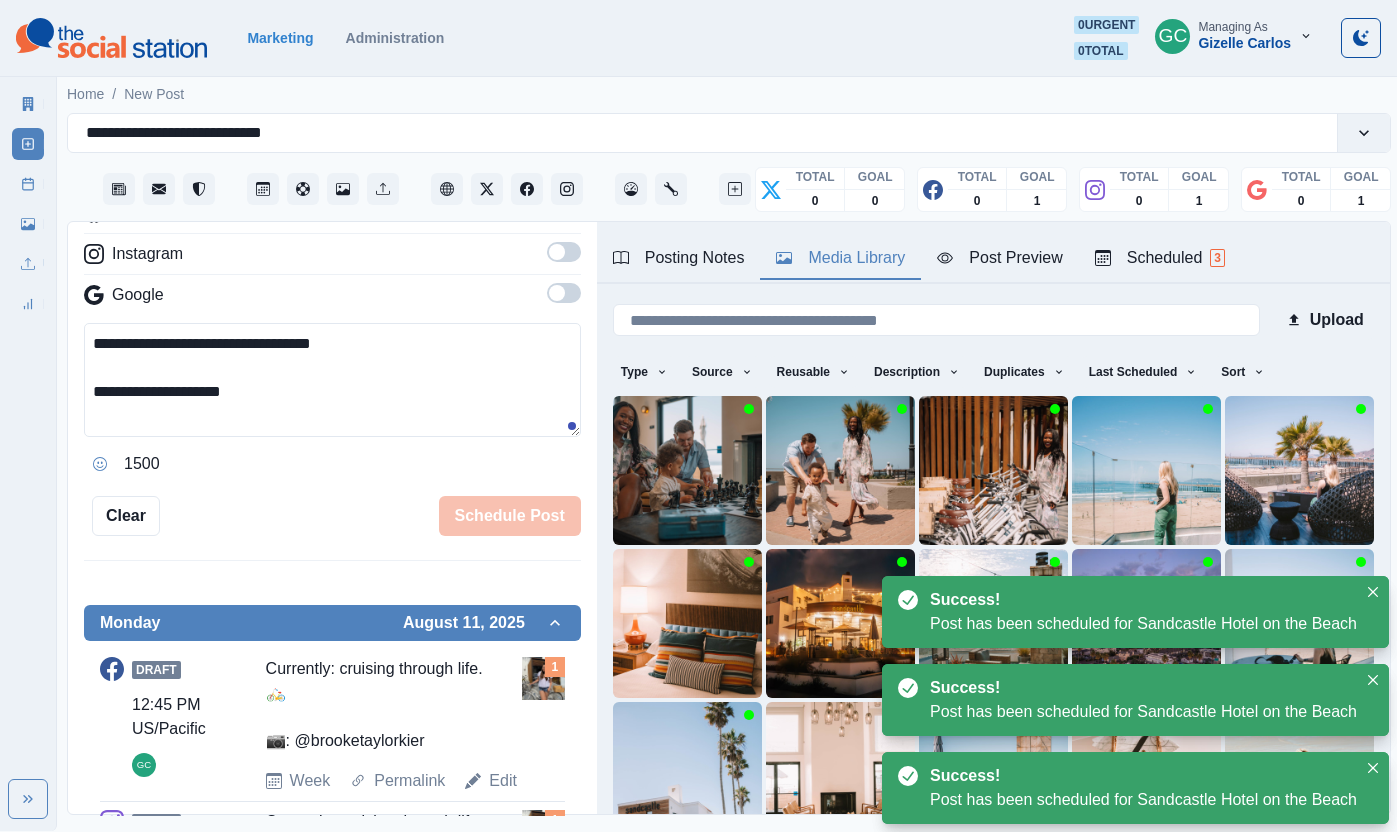 click on "Scheduled 3" at bounding box center [1160, 259] 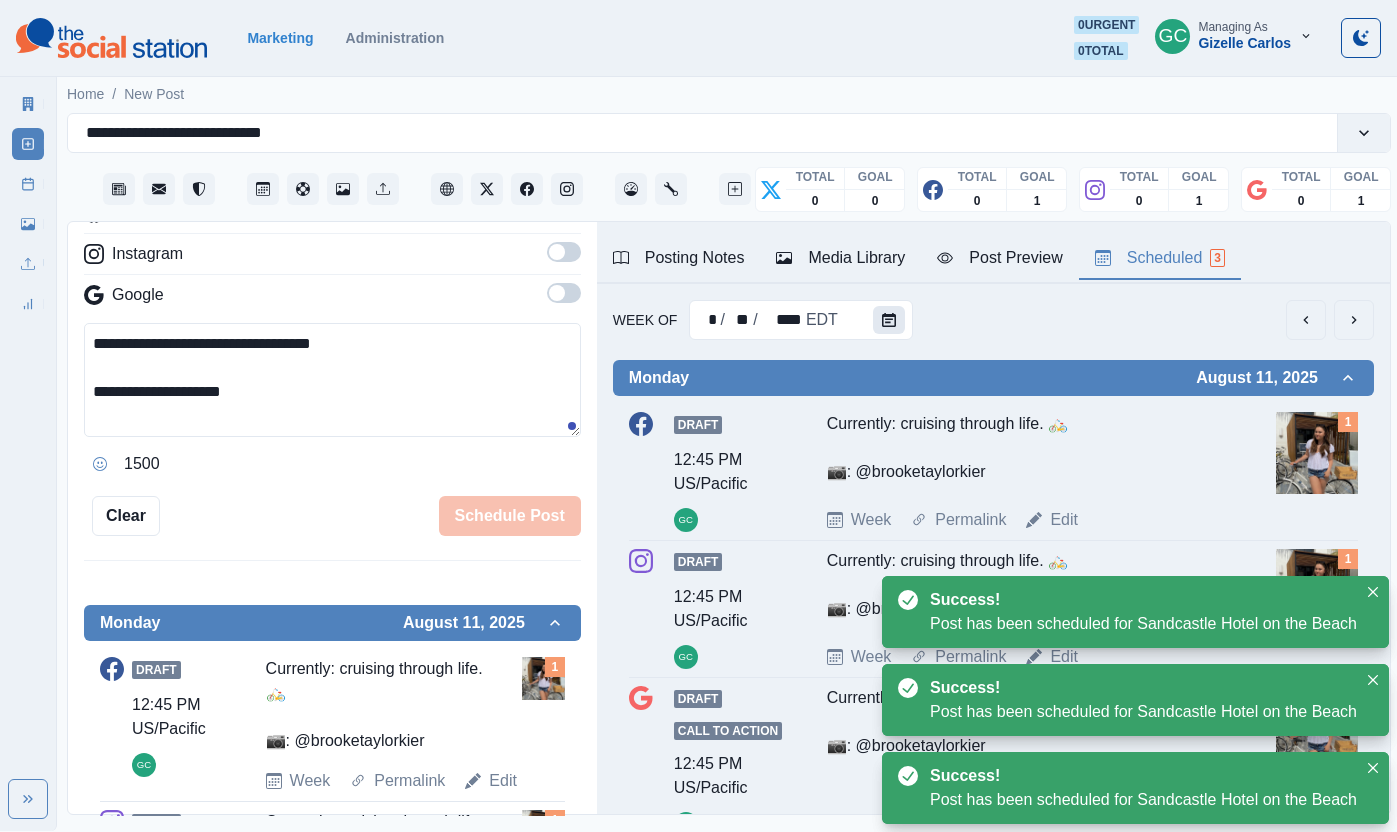 click 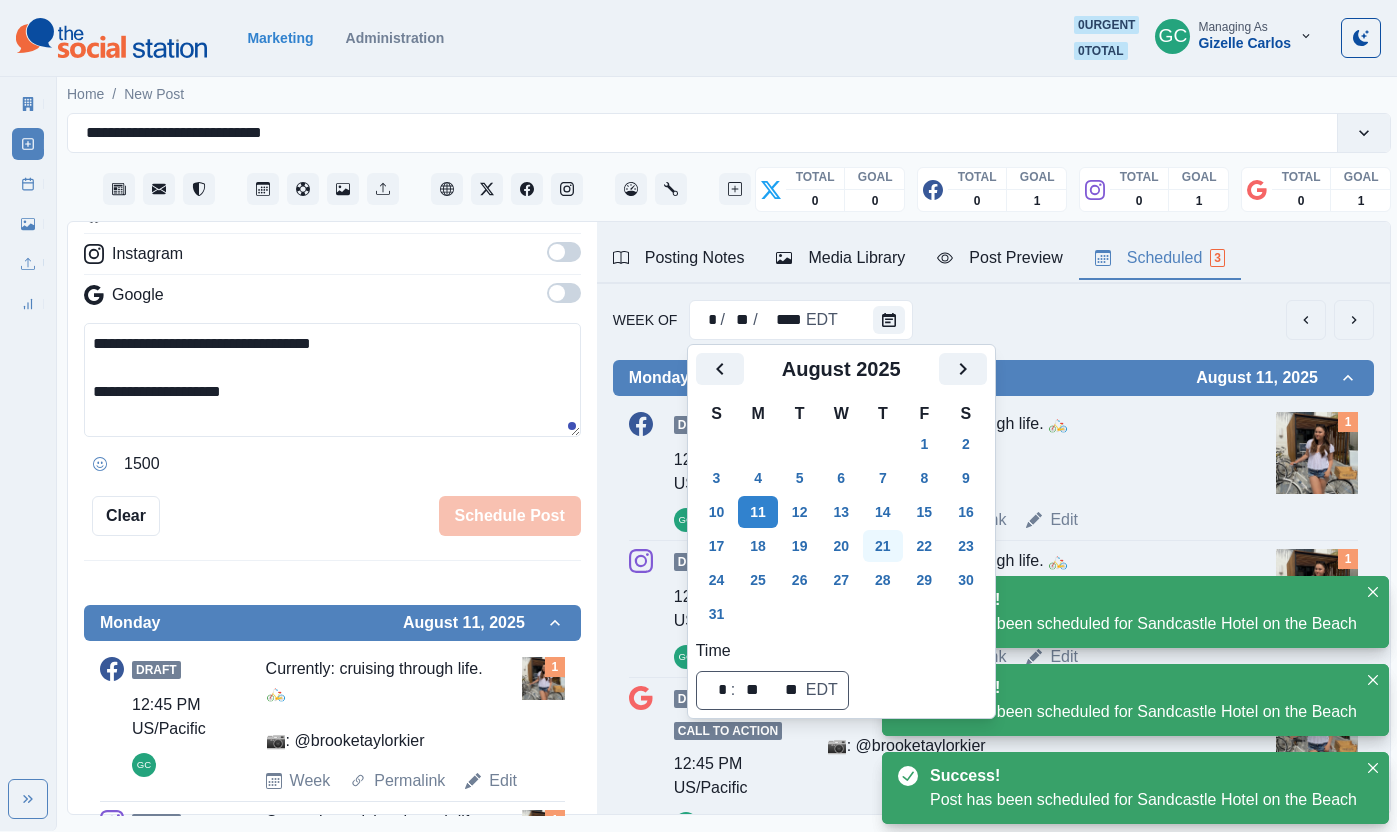 click on "21" at bounding box center [883, 546] 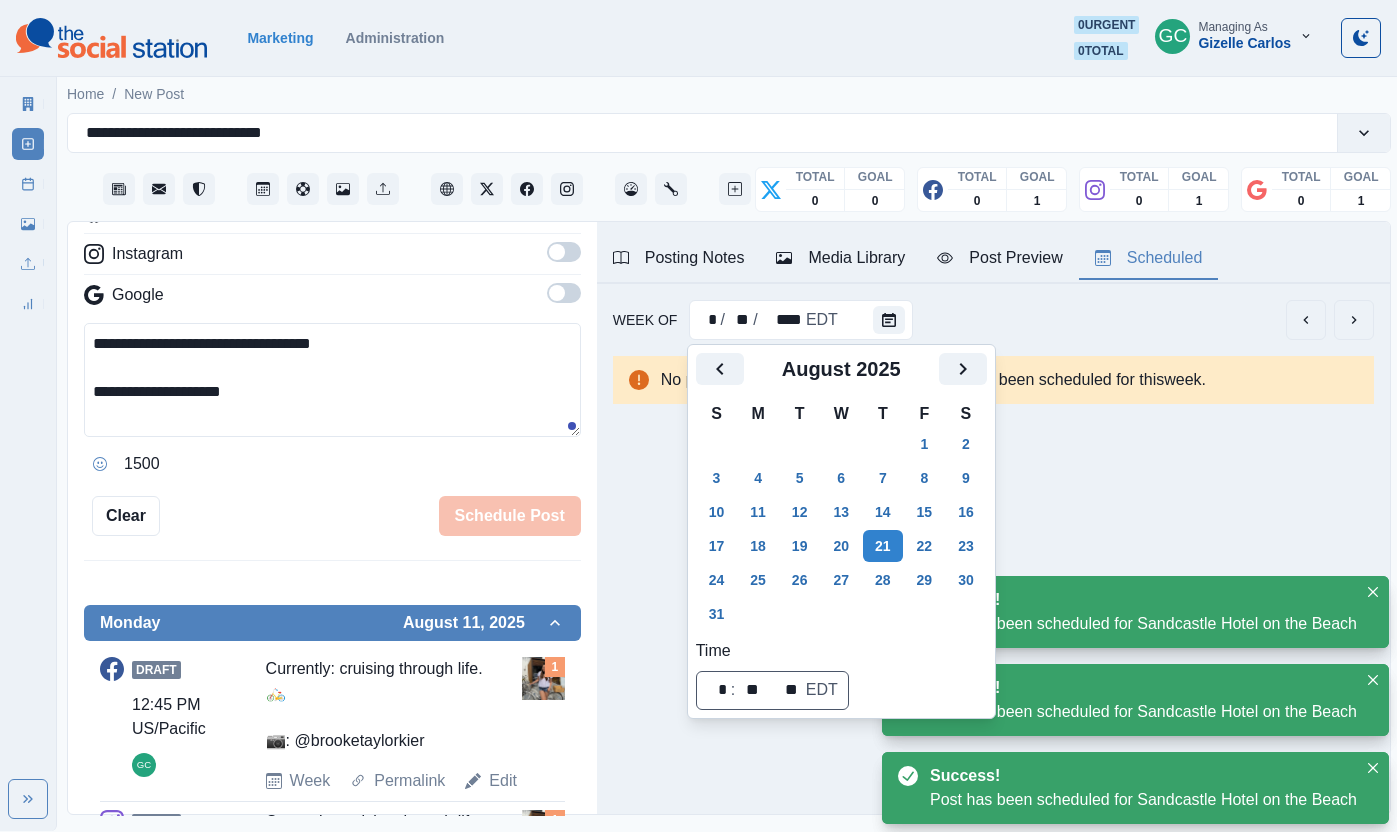 scroll, scrollTop: 0, scrollLeft: 0, axis: both 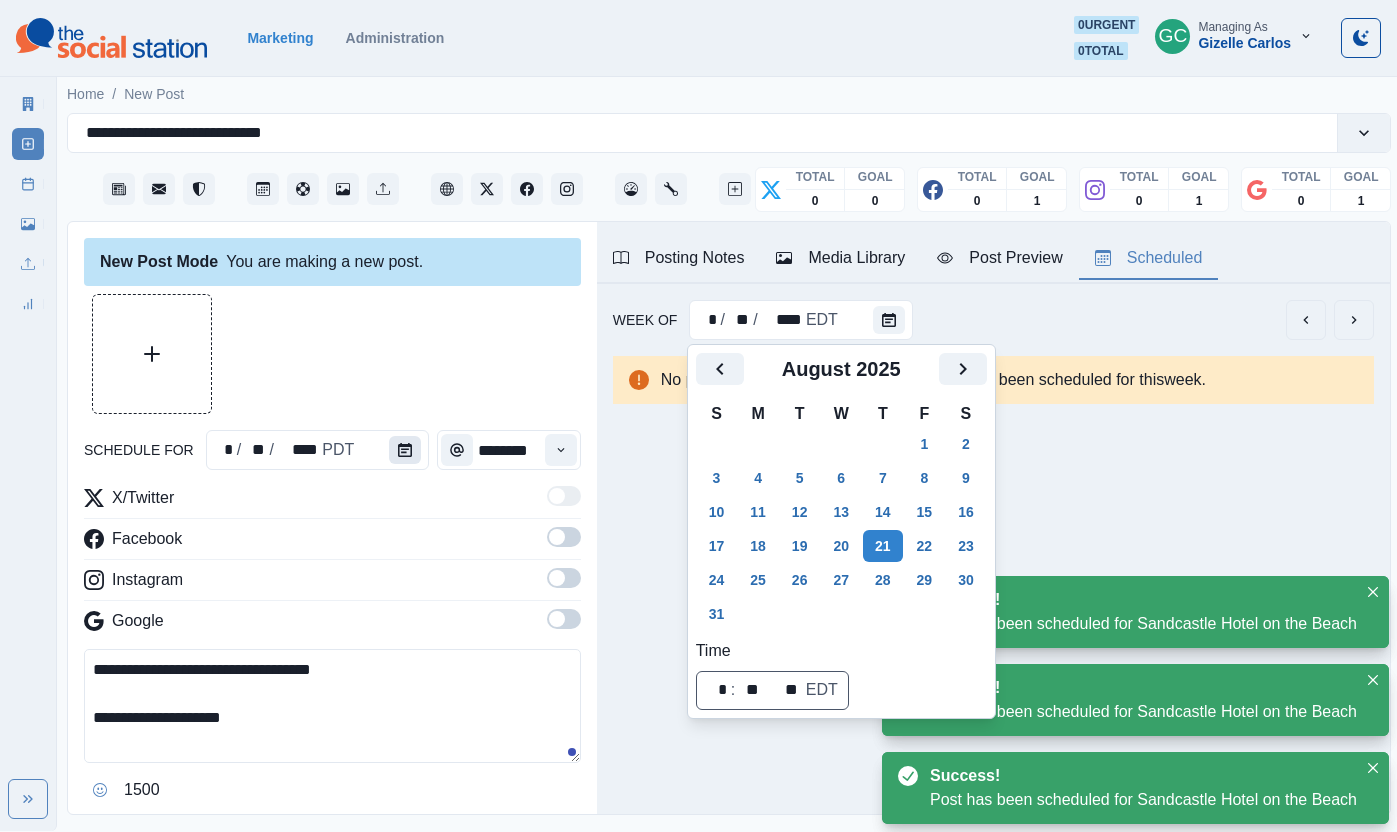 click at bounding box center [405, 450] 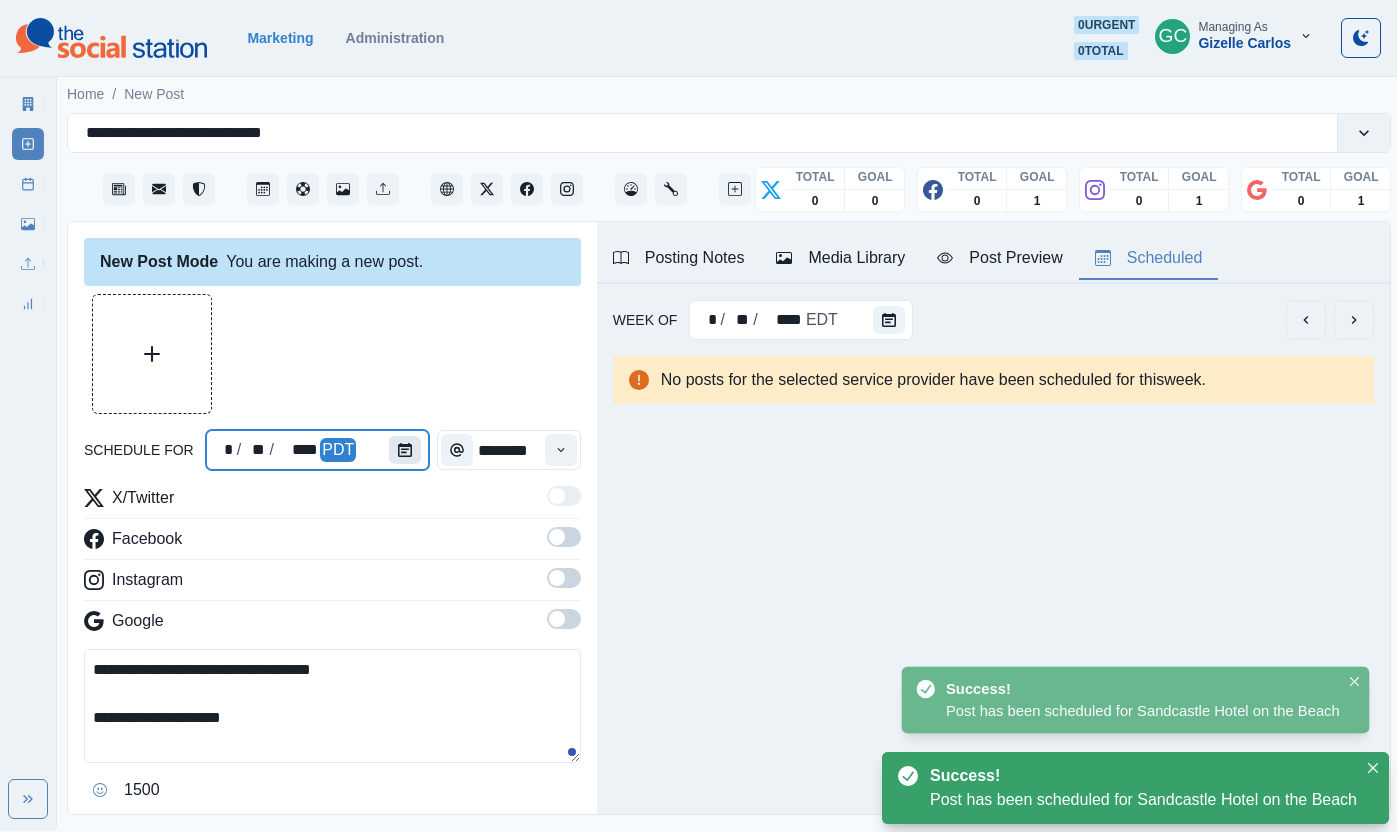 click at bounding box center [409, 450] 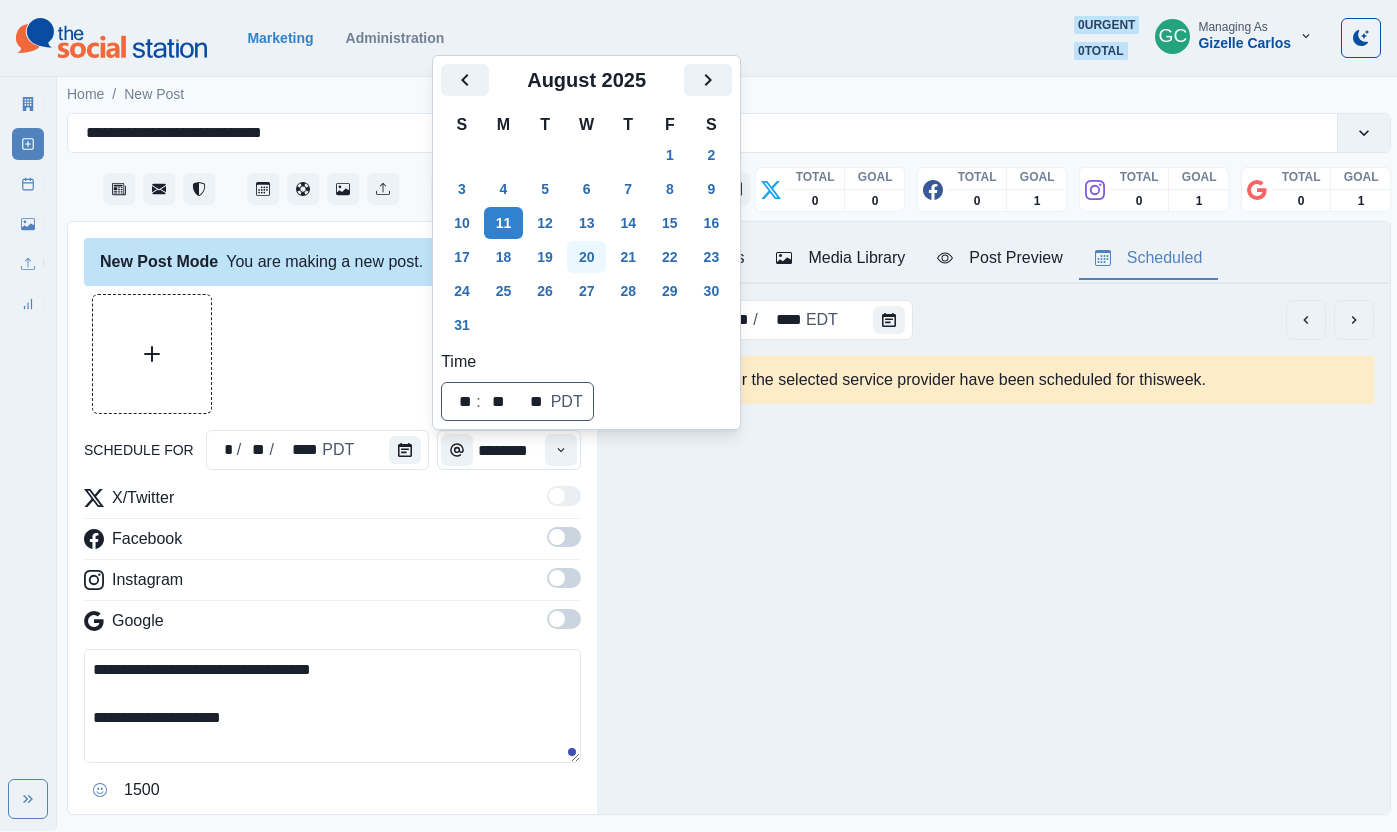 click on "21" at bounding box center (628, 257) 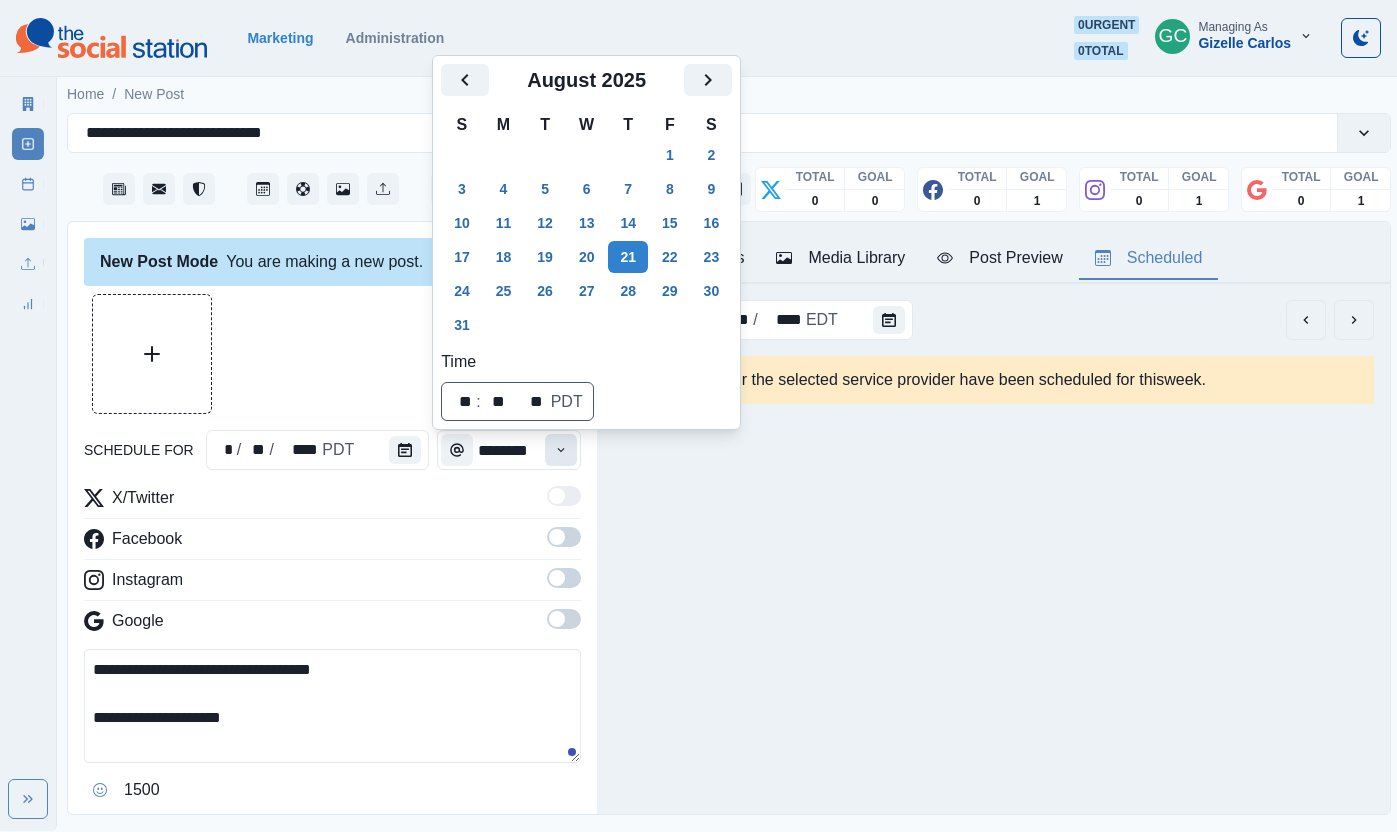 click at bounding box center [561, 450] 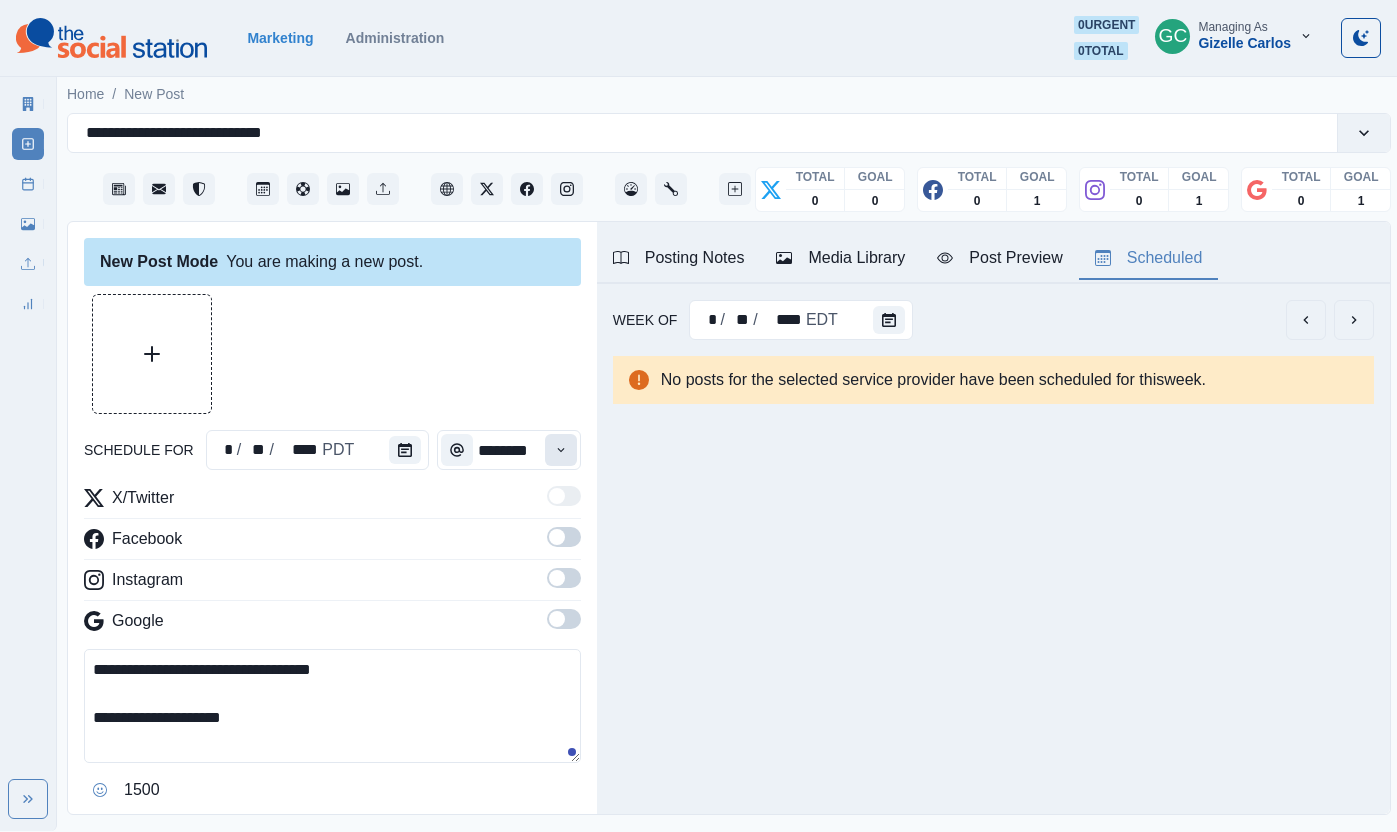 click 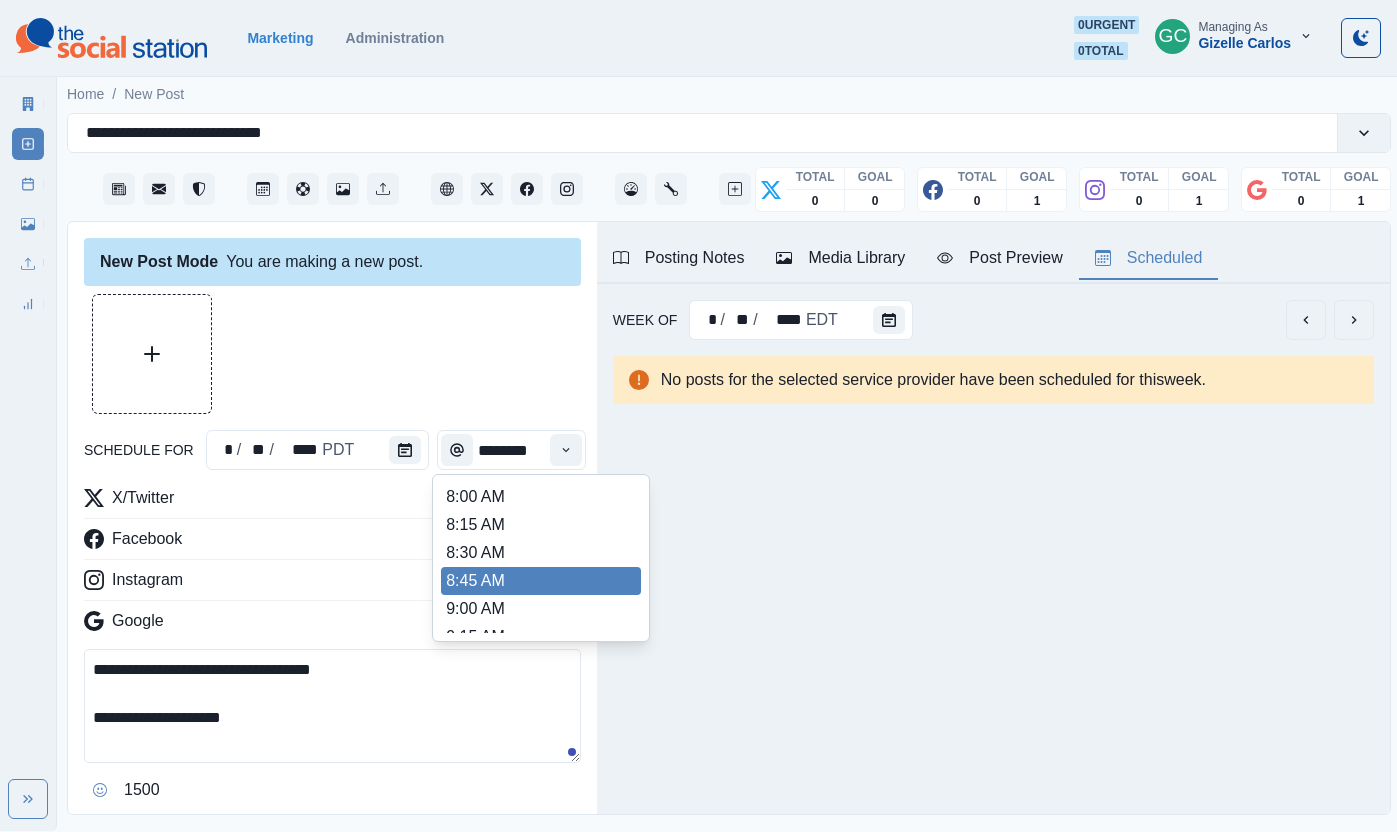scroll, scrollTop: 295, scrollLeft: 0, axis: vertical 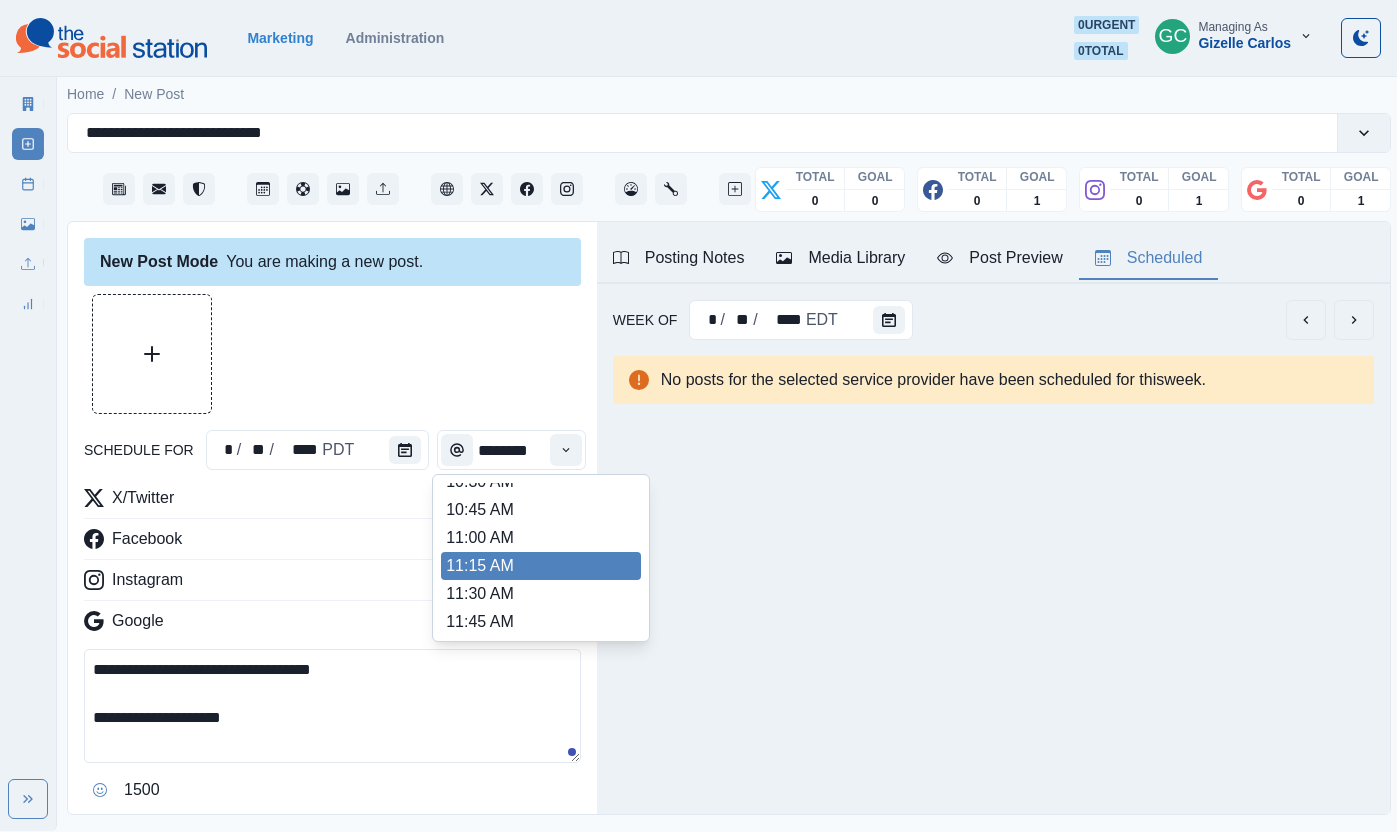 click on "11:15 AM" at bounding box center (541, 566) 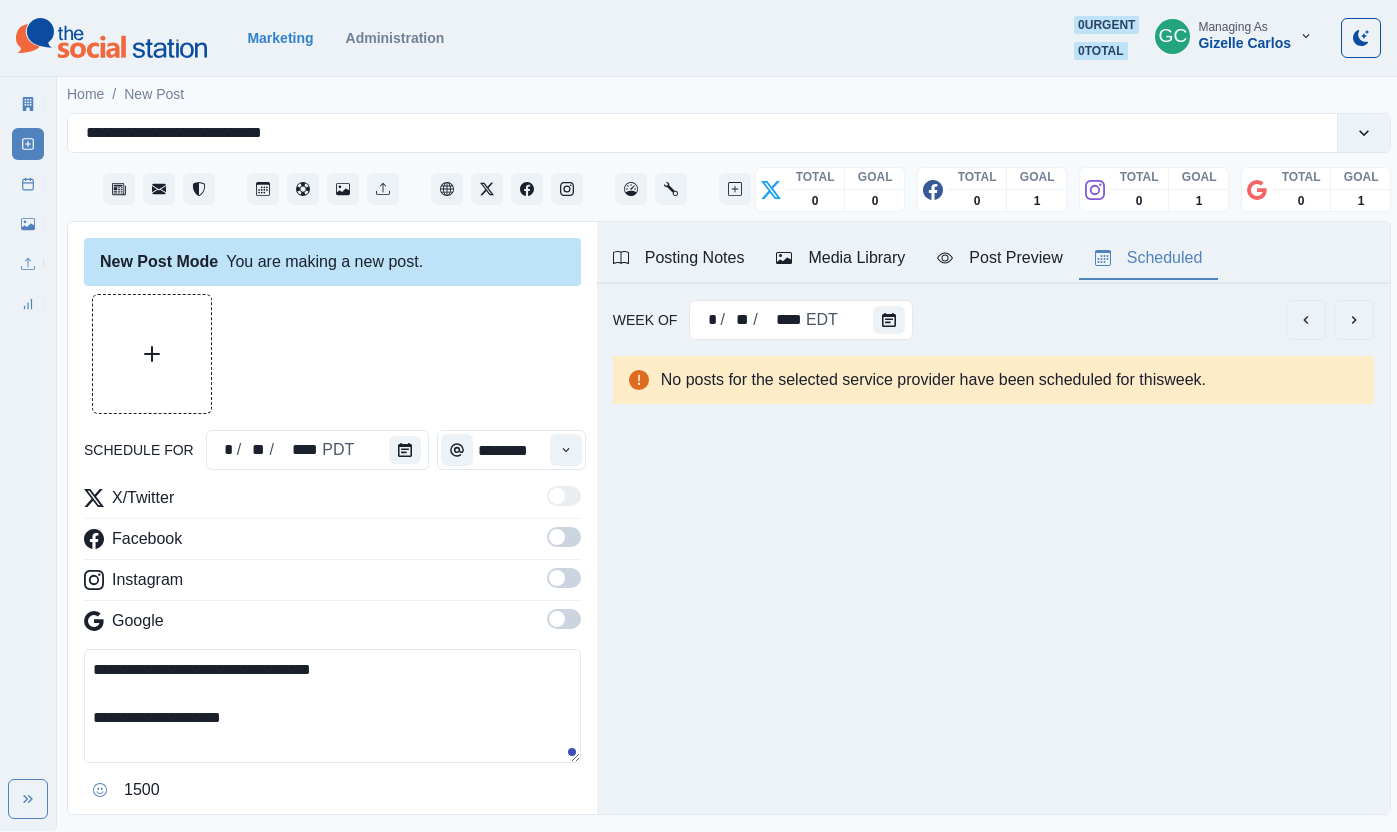 scroll, scrollTop: 0, scrollLeft: 0, axis: both 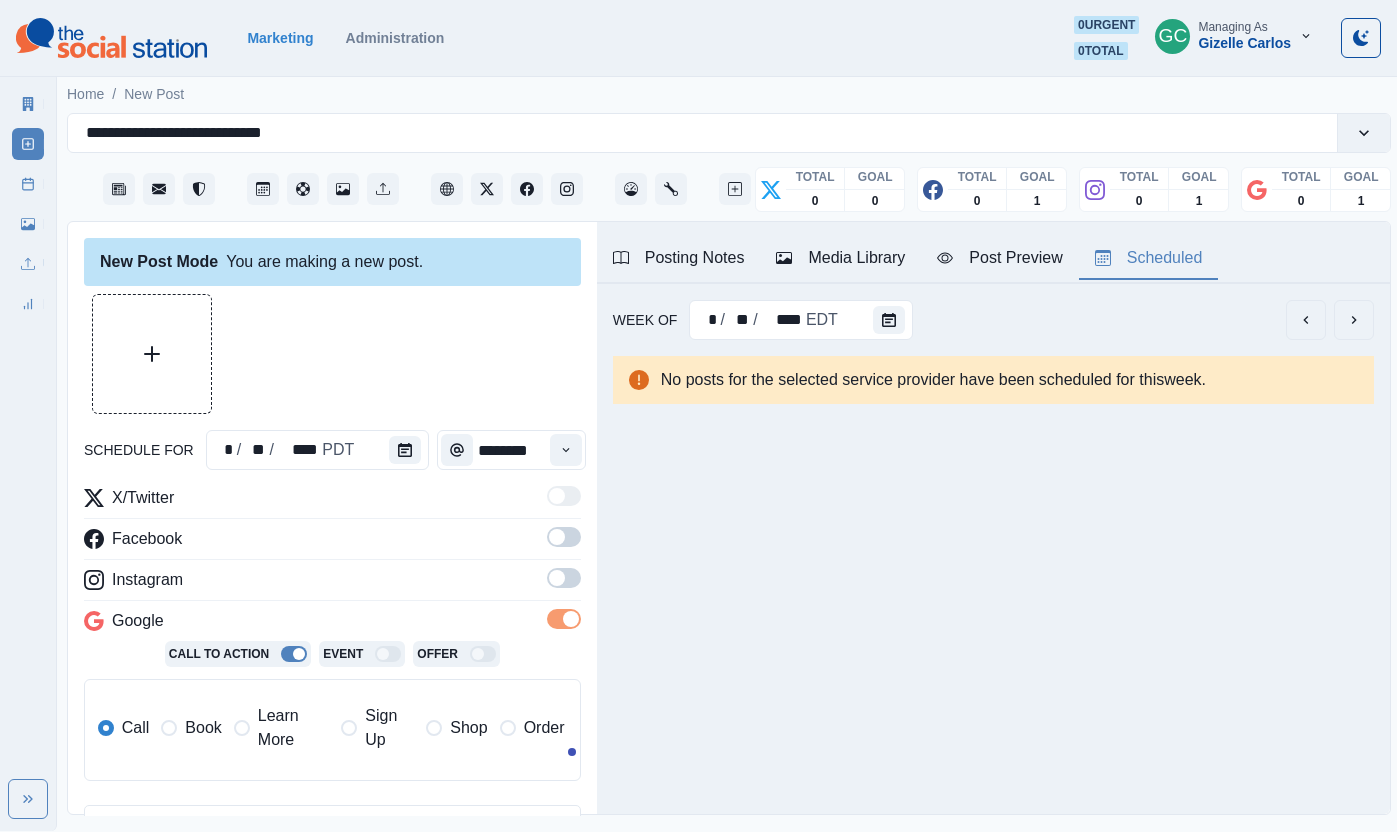 drag, startPoint x: 564, startPoint y: 585, endPoint x: 563, endPoint y: 546, distance: 39.012817 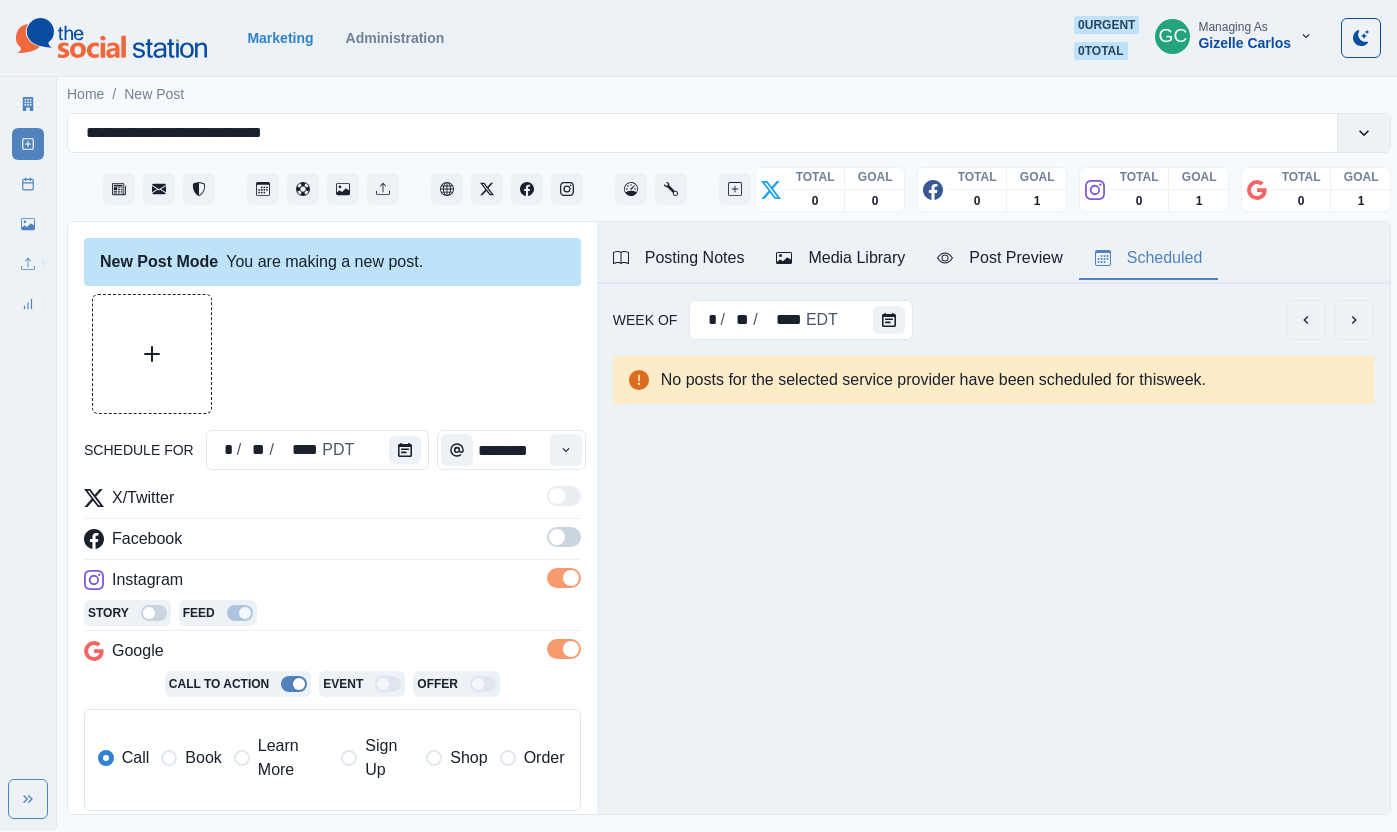 drag, startPoint x: 563, startPoint y: 545, endPoint x: 536, endPoint y: 490, distance: 61.269894 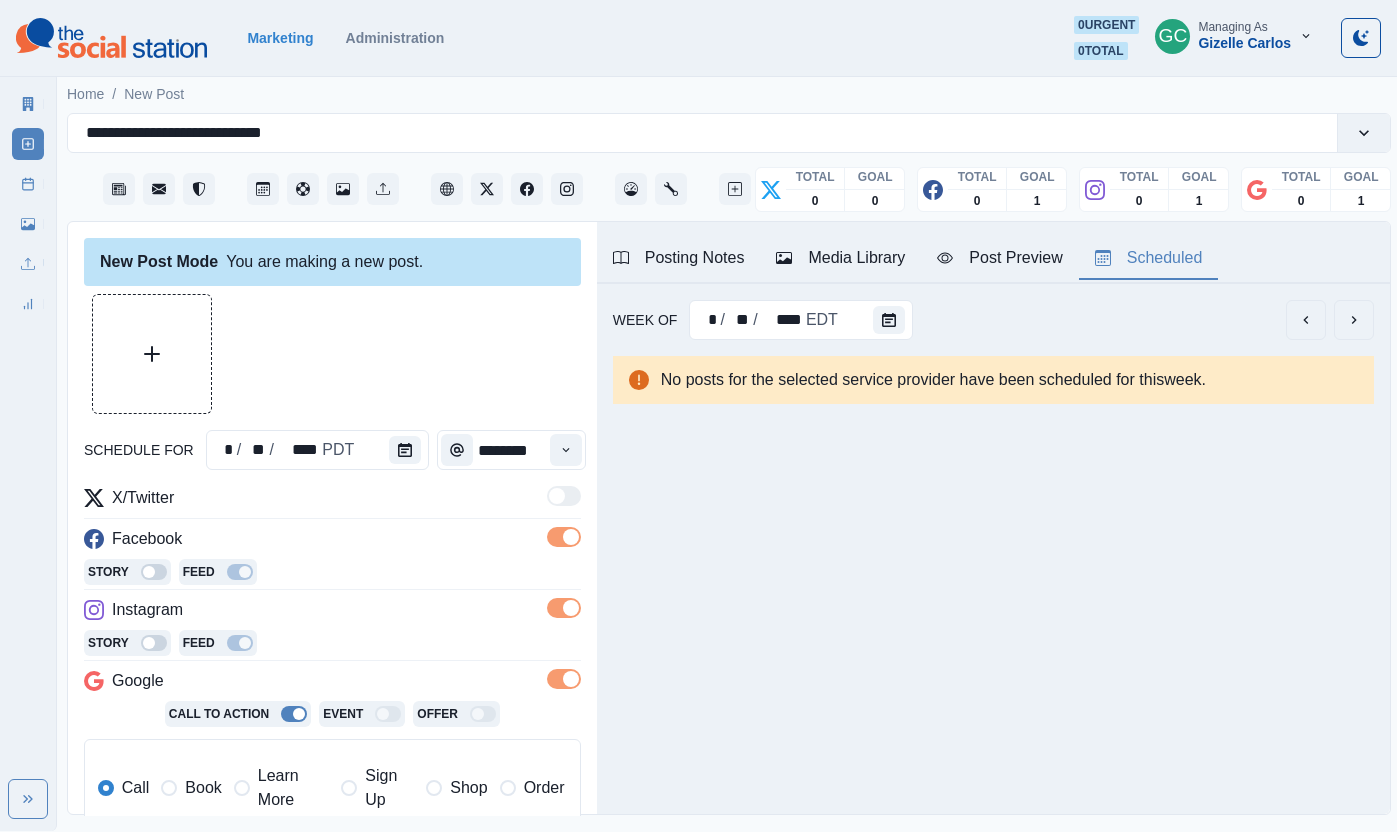 drag, startPoint x: 297, startPoint y: 775, endPoint x: 284, endPoint y: 794, distance: 23.021729 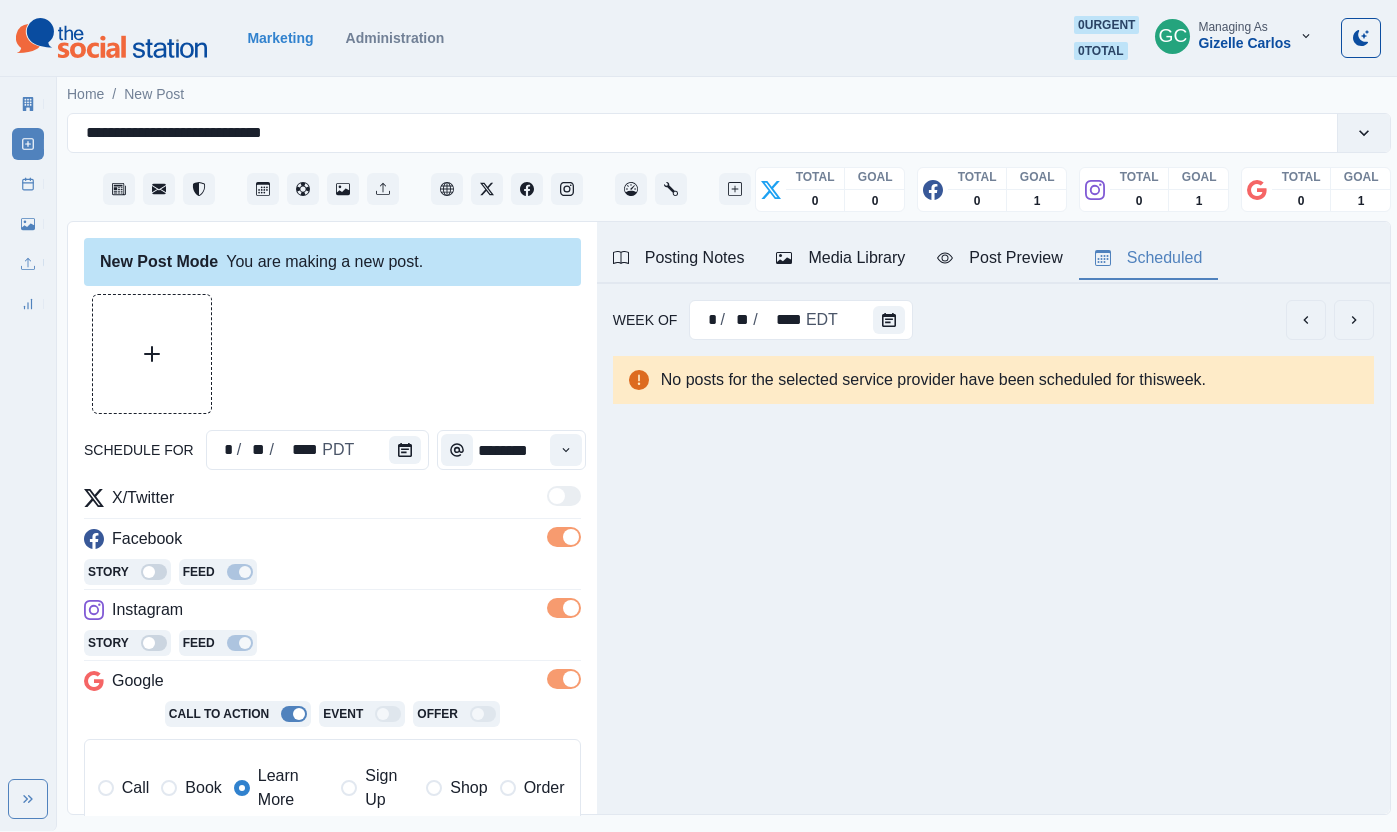 click on "Instagram" at bounding box center [332, 614] 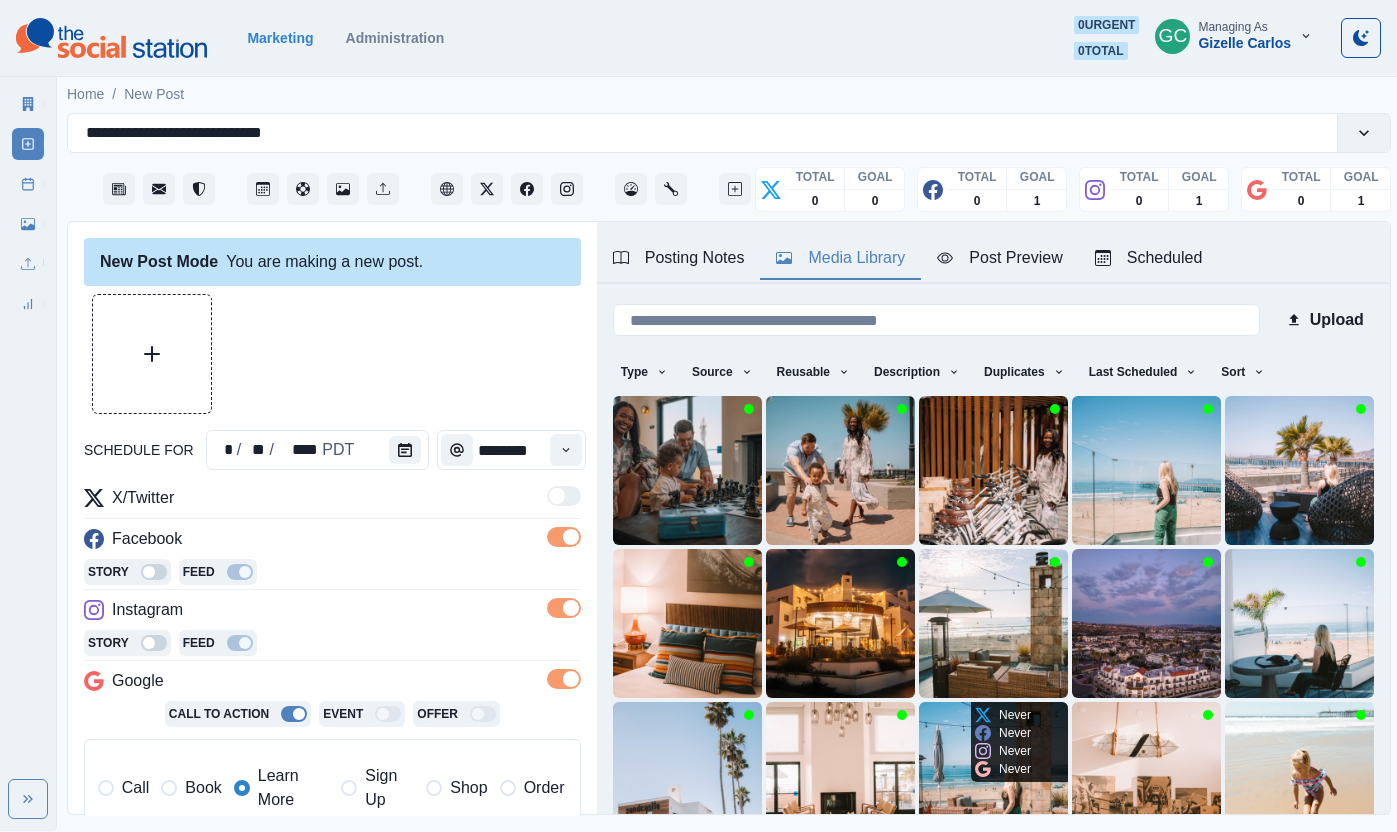 scroll, scrollTop: 158, scrollLeft: 0, axis: vertical 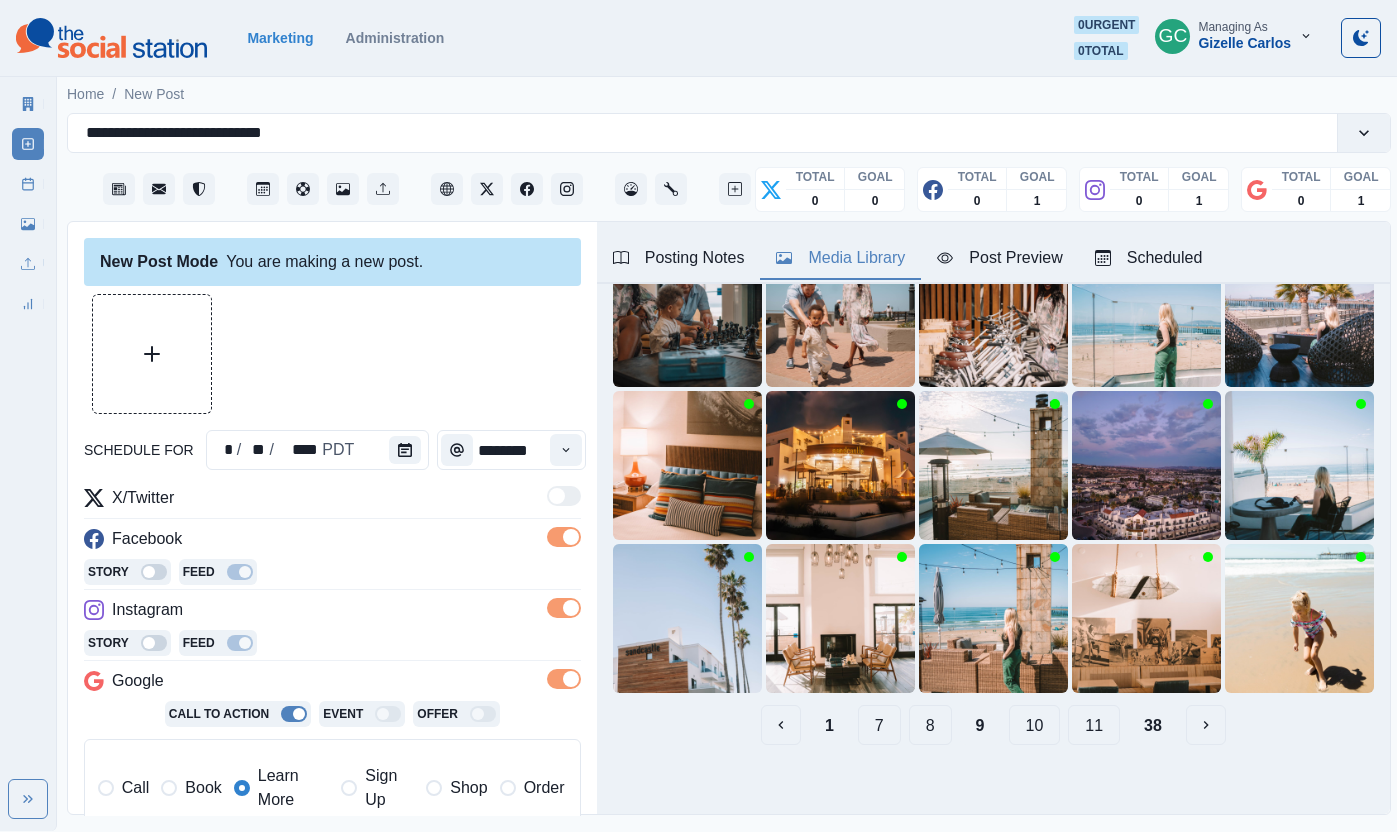 drag, startPoint x: 1099, startPoint y: 726, endPoint x: 1058, endPoint y: 756, distance: 50.803543 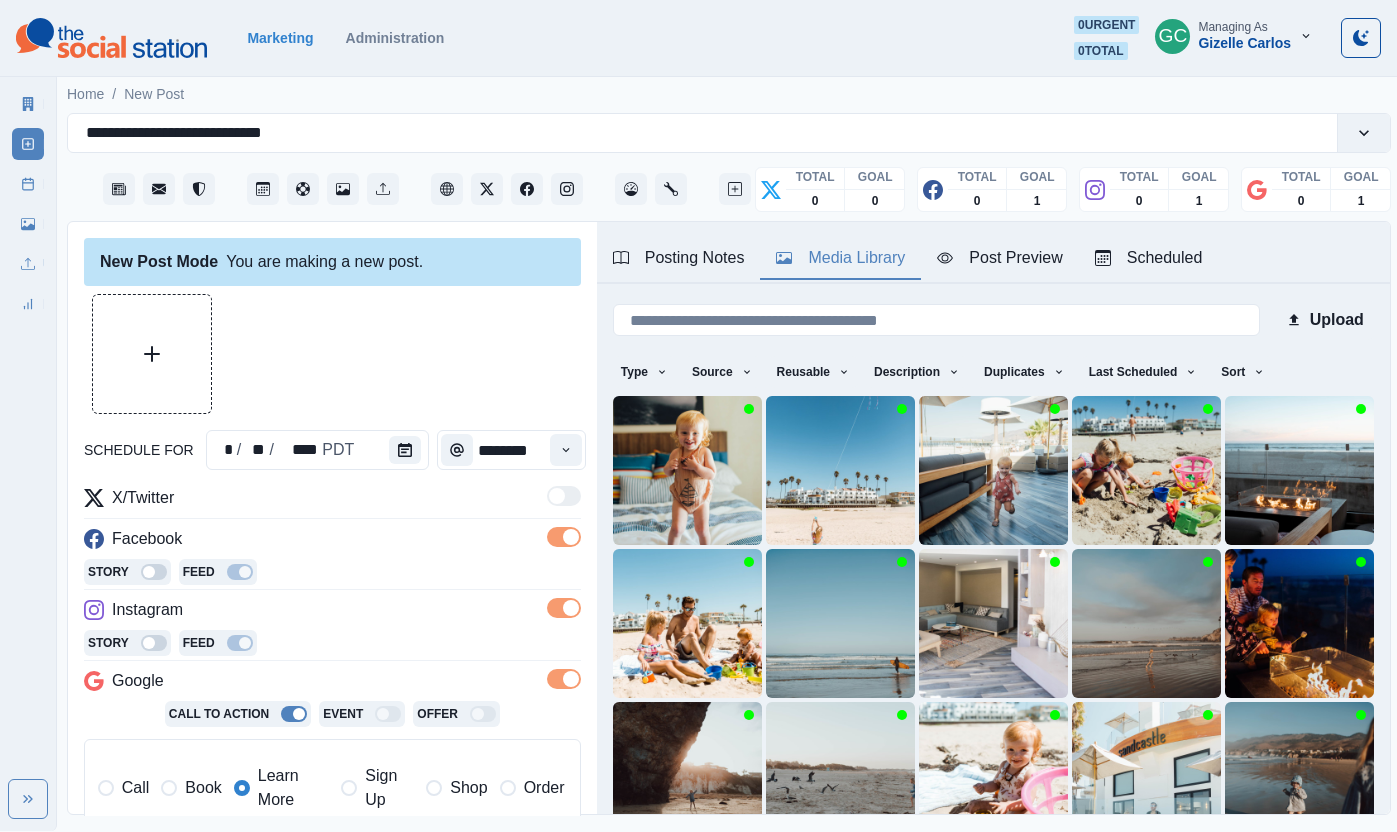 scroll, scrollTop: 167, scrollLeft: 0, axis: vertical 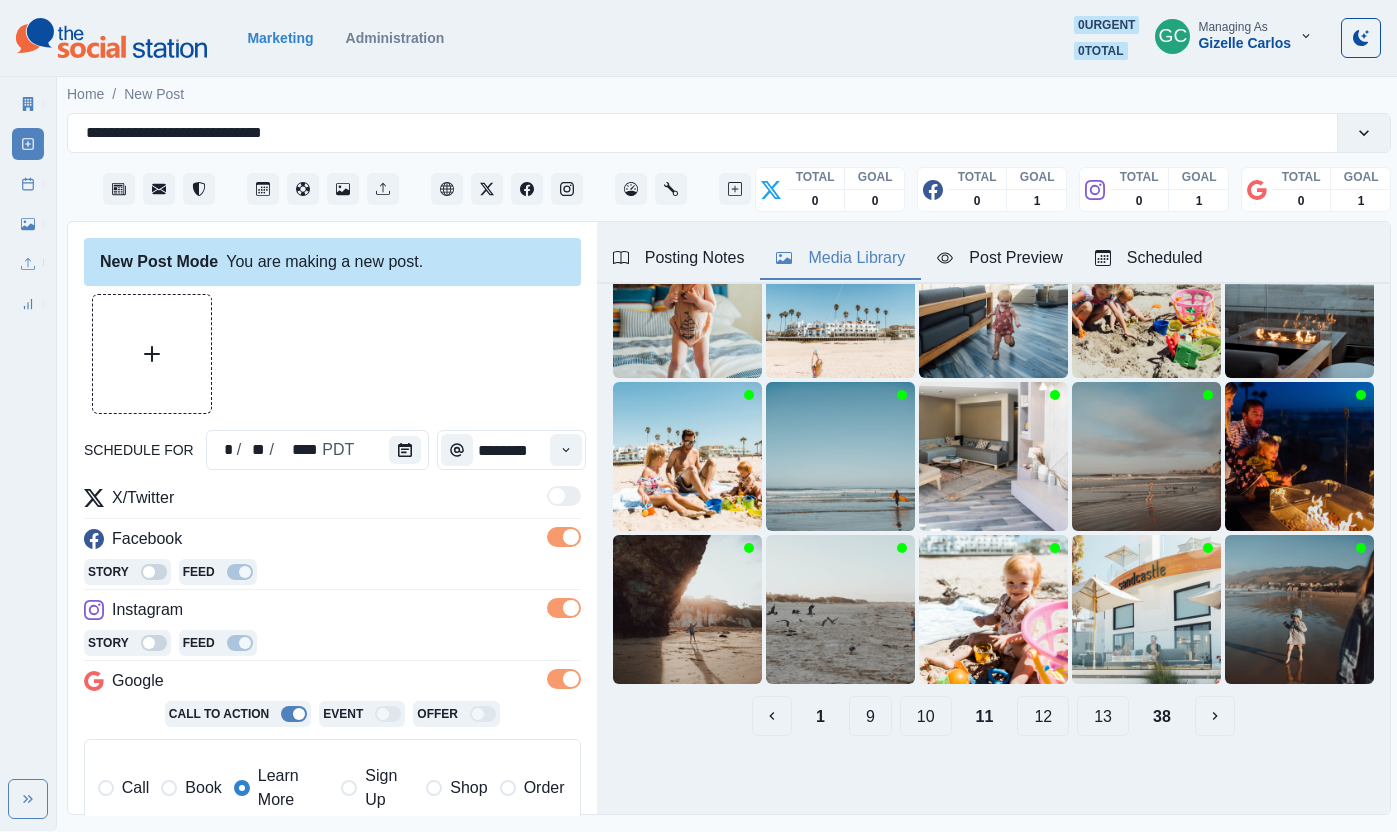click on "13" at bounding box center [1103, 716] 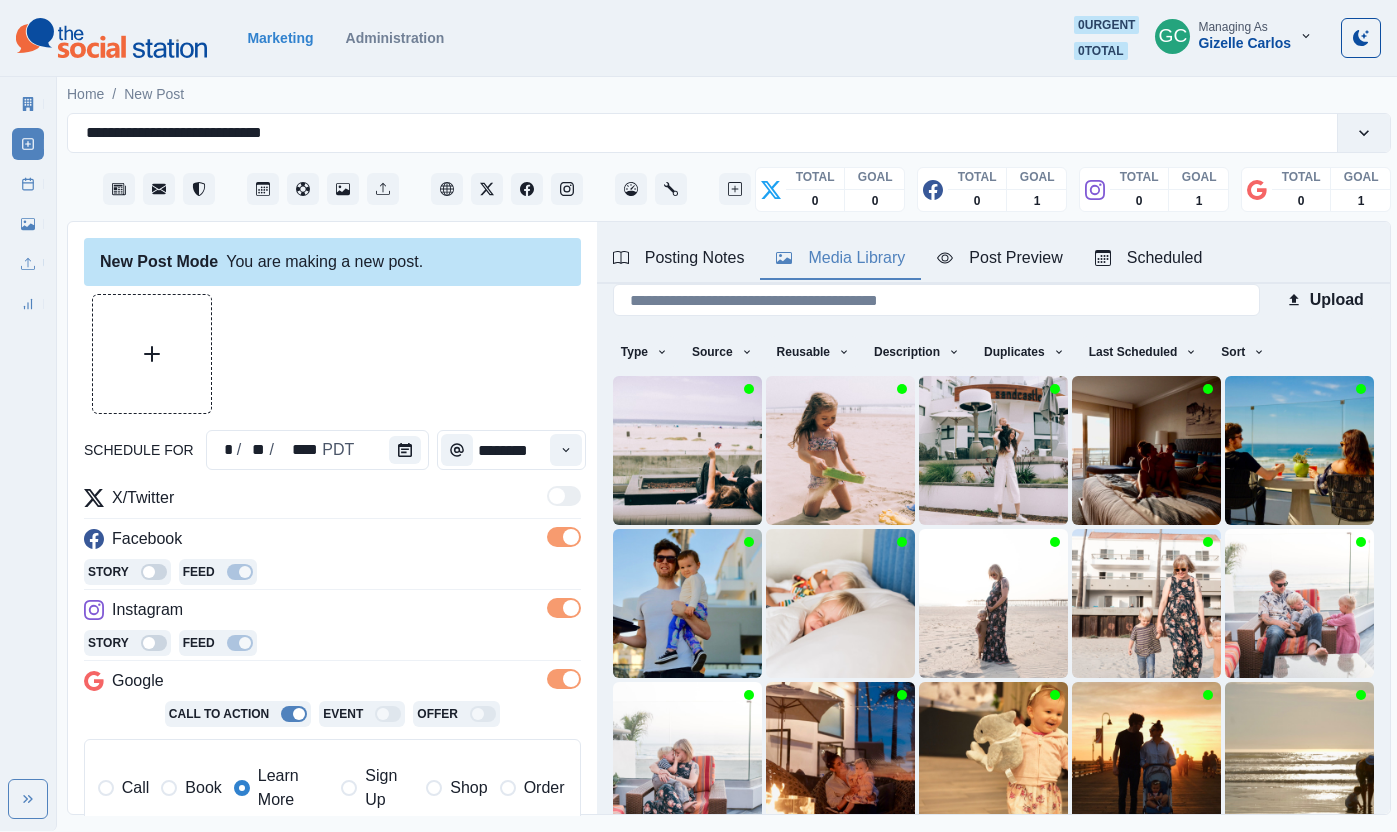 scroll, scrollTop: 167, scrollLeft: 0, axis: vertical 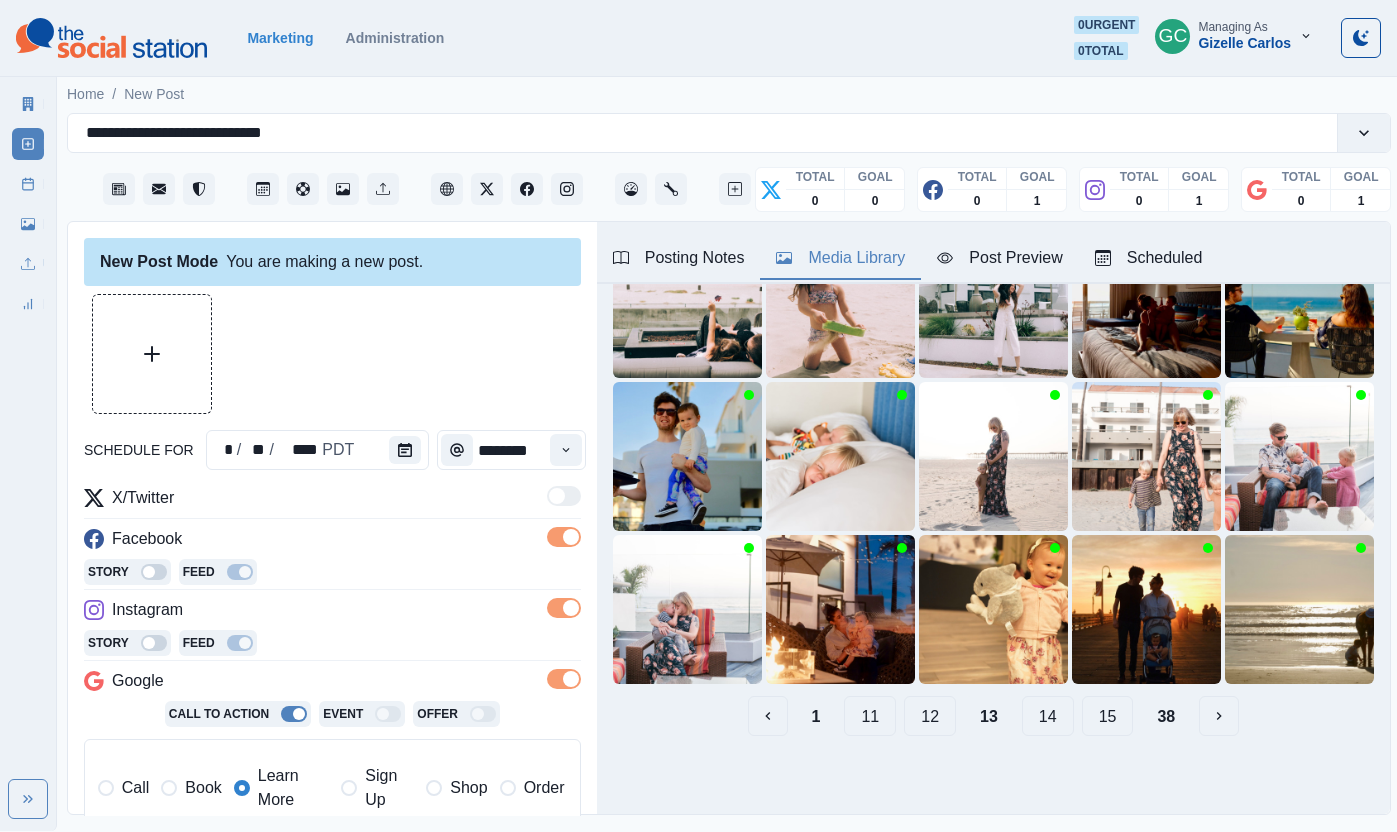drag, startPoint x: 1120, startPoint y: 710, endPoint x: 1055, endPoint y: 751, distance: 76.8505 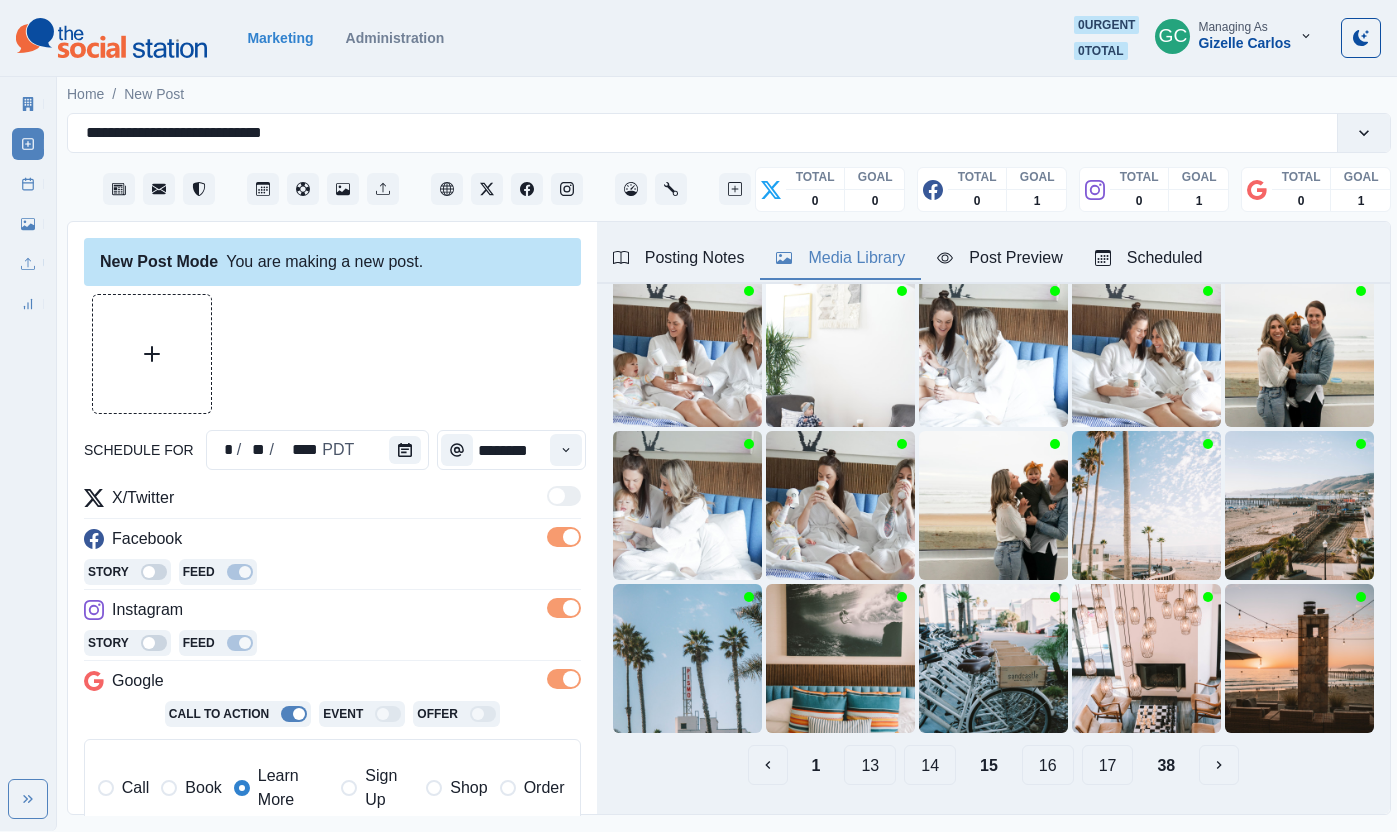 scroll, scrollTop: 167, scrollLeft: 0, axis: vertical 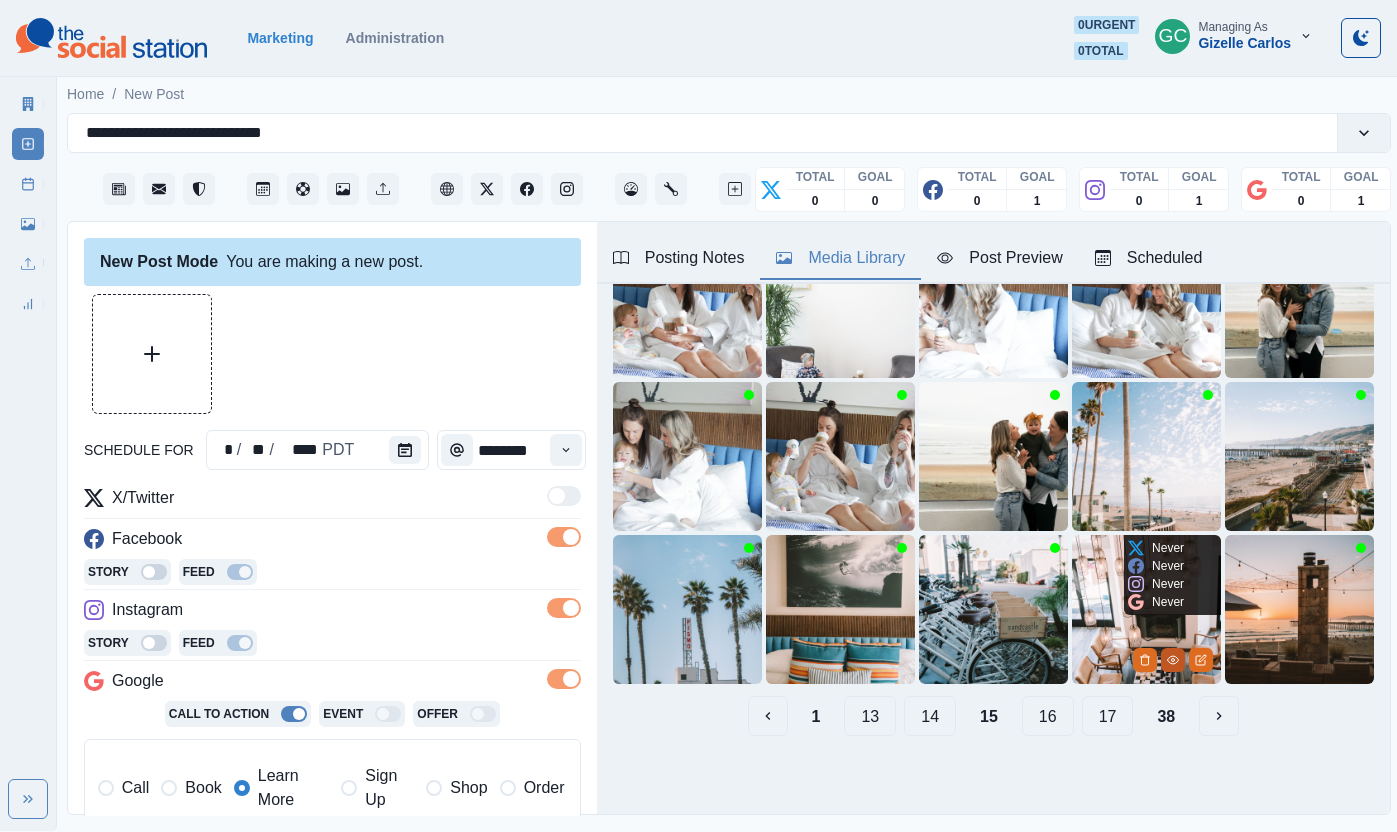 click 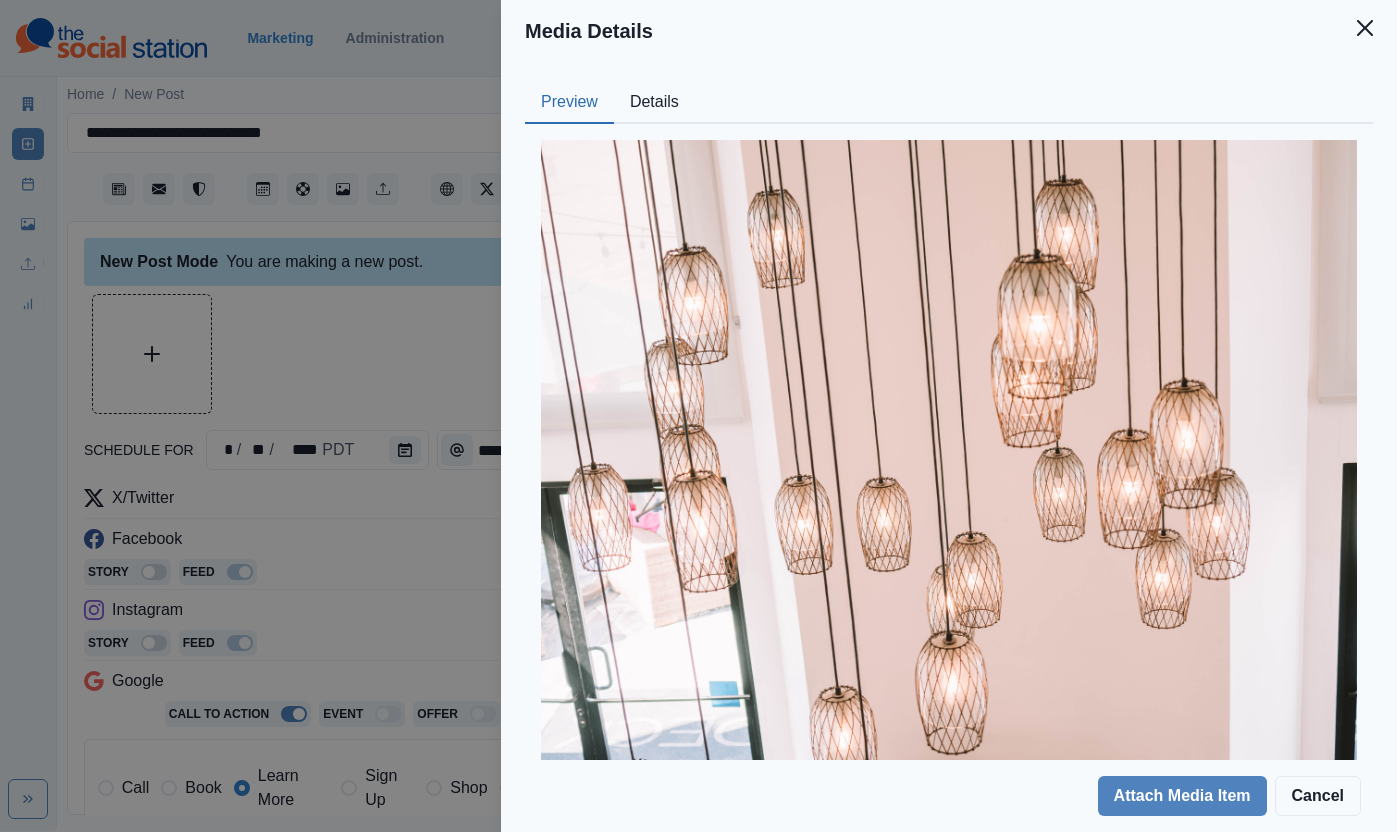 click on "Preview Details Our Description @[USERNAME]  4 Reusable Yes Tags waiting room armchair penthouse chandelier fire screen ottoman floor lamp dining room loft rug interior design table lamp corner christmas tree living room lampshade ceiling light coffee table chess lighting monitor cushion foyer indoors hearth reception room light fixture festival lounge handicraft hardwood lamp vault ceiling furniture rocking chair dining table couch dressing room table floor pillow wood panels lantern wood reception chair flooring home decor tabletop fireplace Source Social Manager Dashboard Inserted By [USERNAME] Added [DATE], [TIME]" at bounding box center [949, 411] 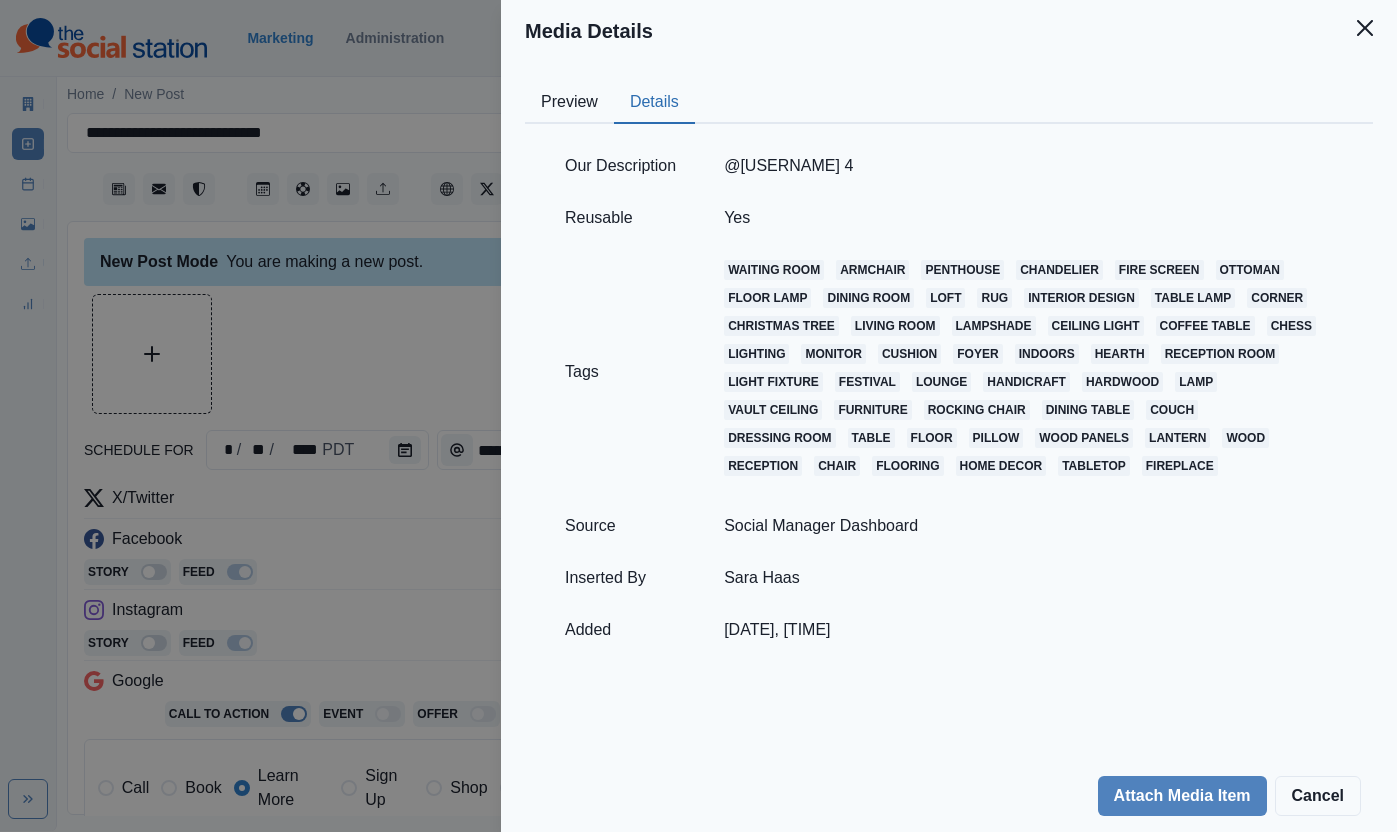 click on "Details" at bounding box center (654, 103) 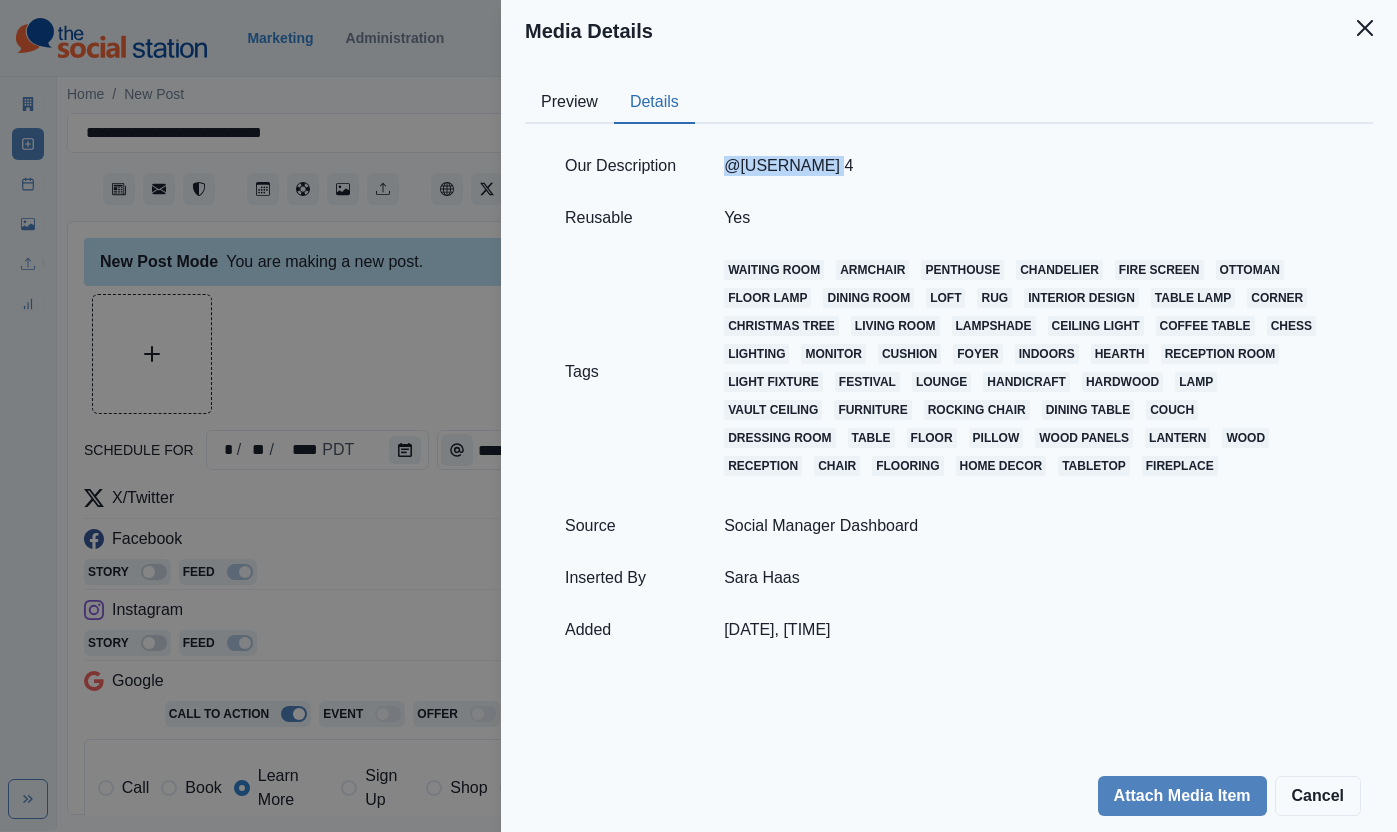 drag, startPoint x: 717, startPoint y: 163, endPoint x: 824, endPoint y: 165, distance: 107.01869 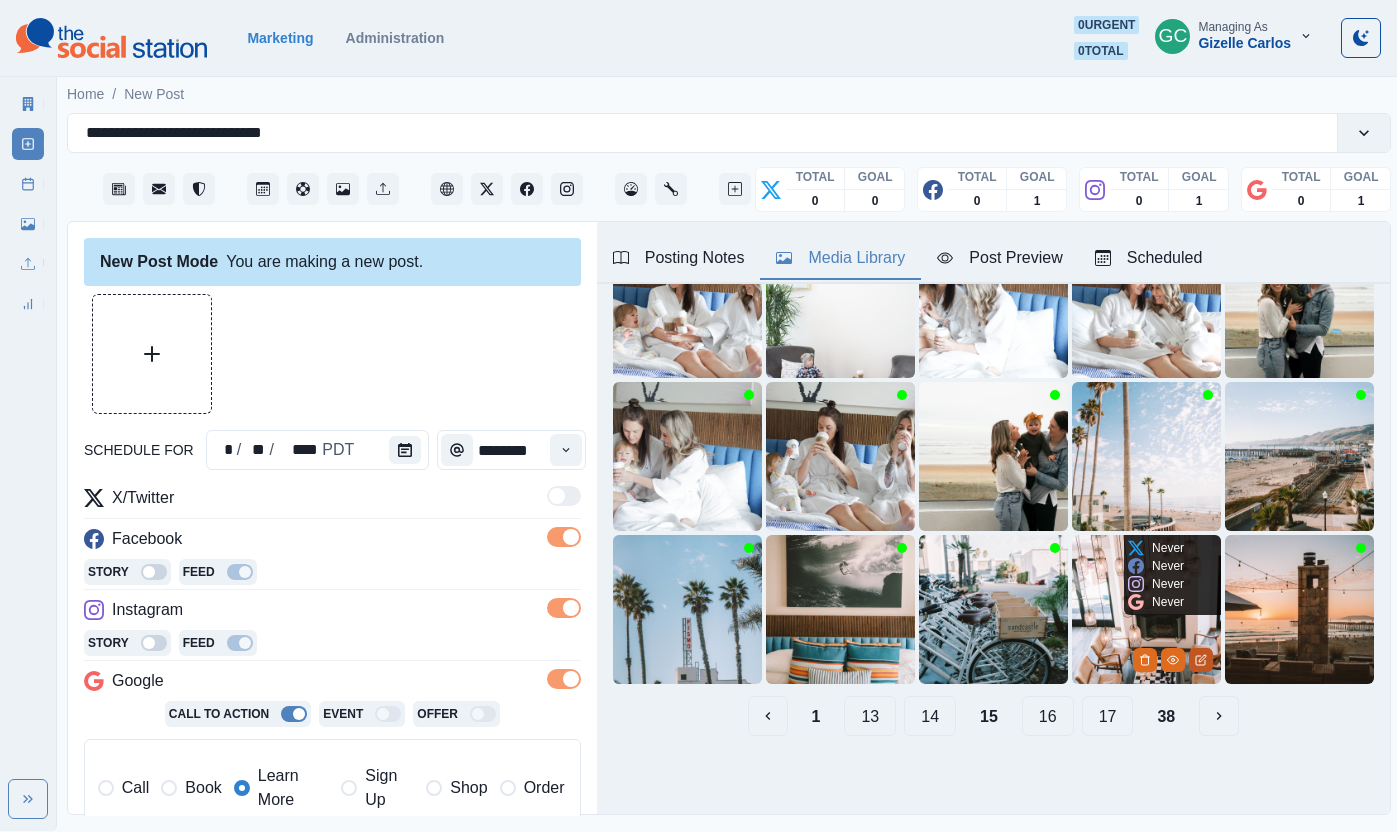 click 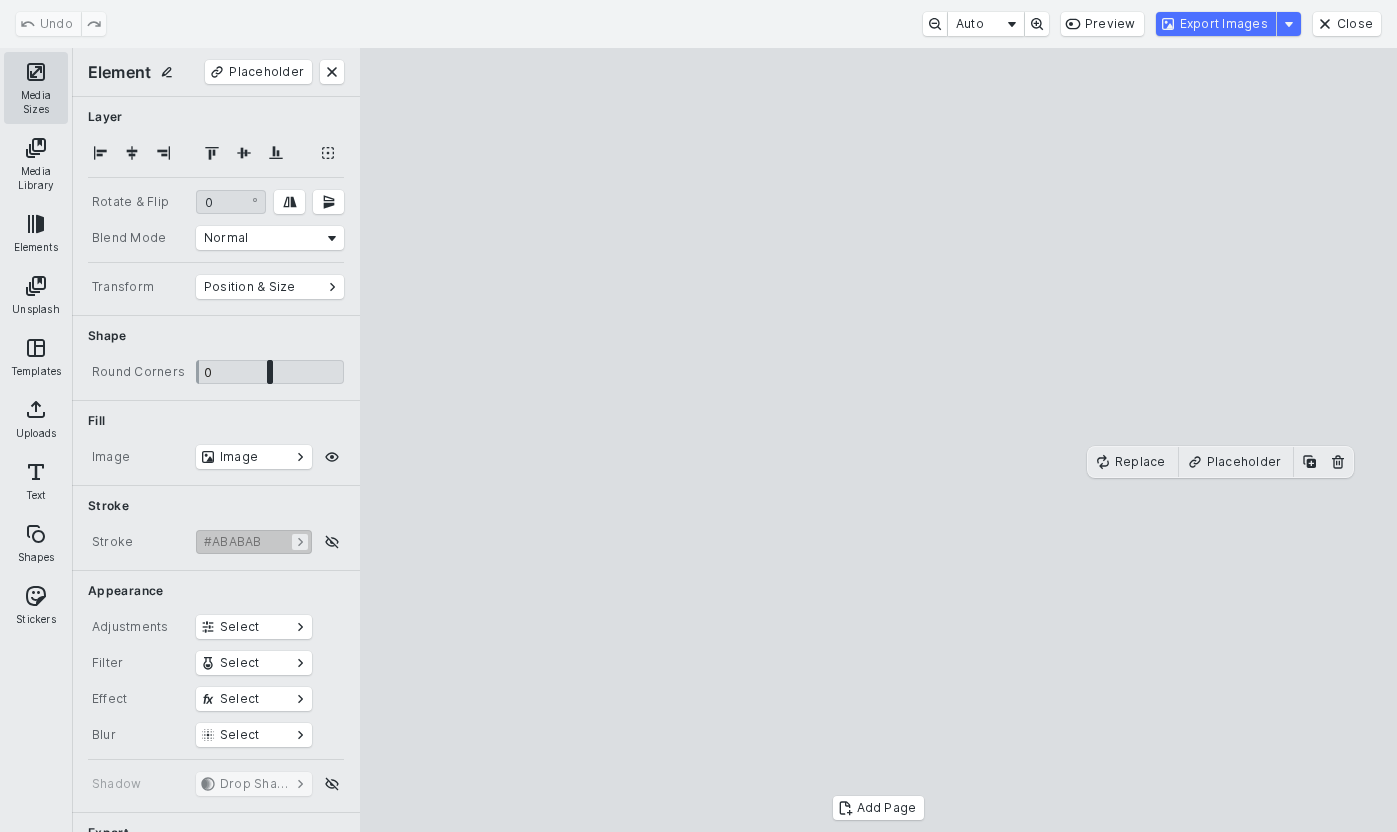 drag, startPoint x: 29, startPoint y: 76, endPoint x: 39, endPoint y: 77, distance: 10.049875 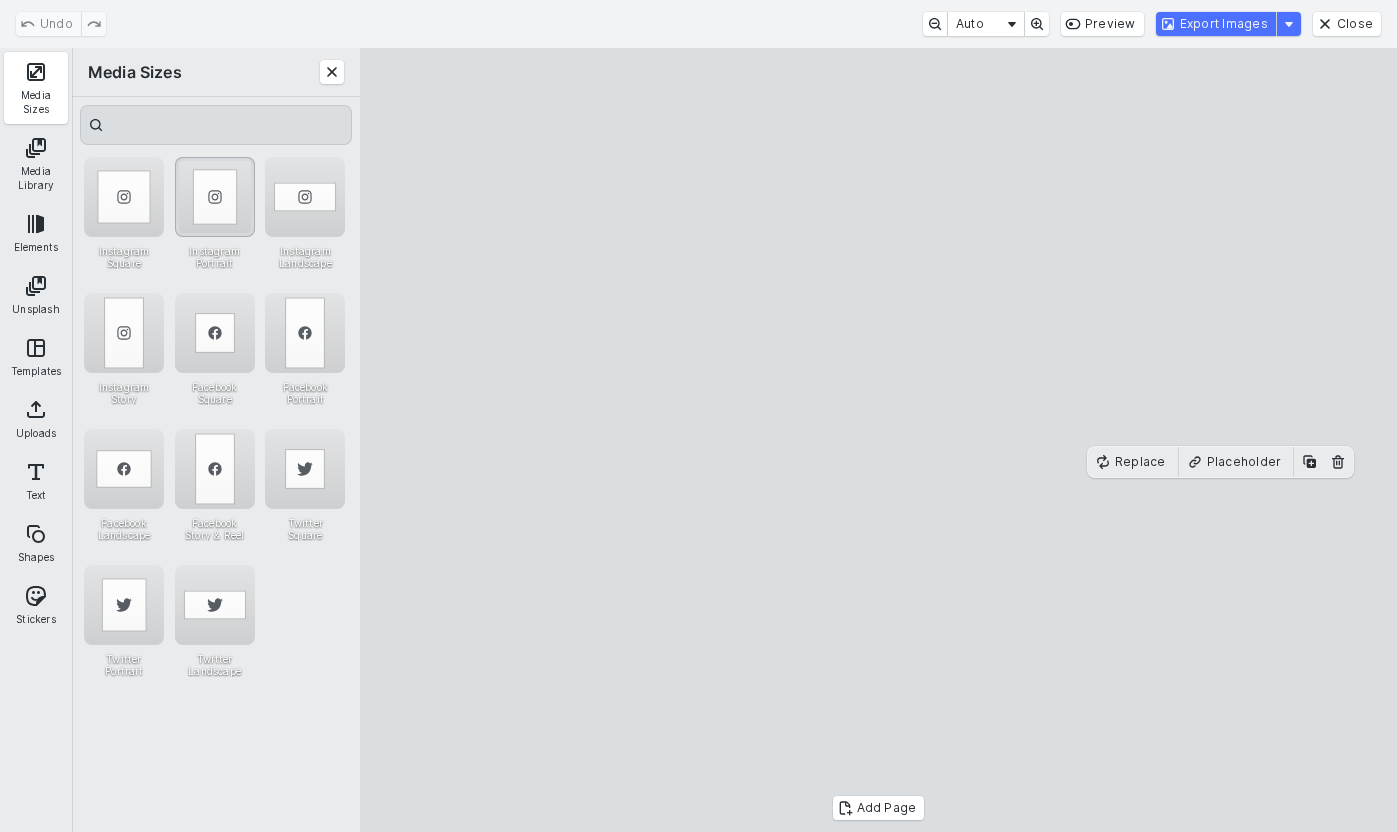 click at bounding box center (215, 197) 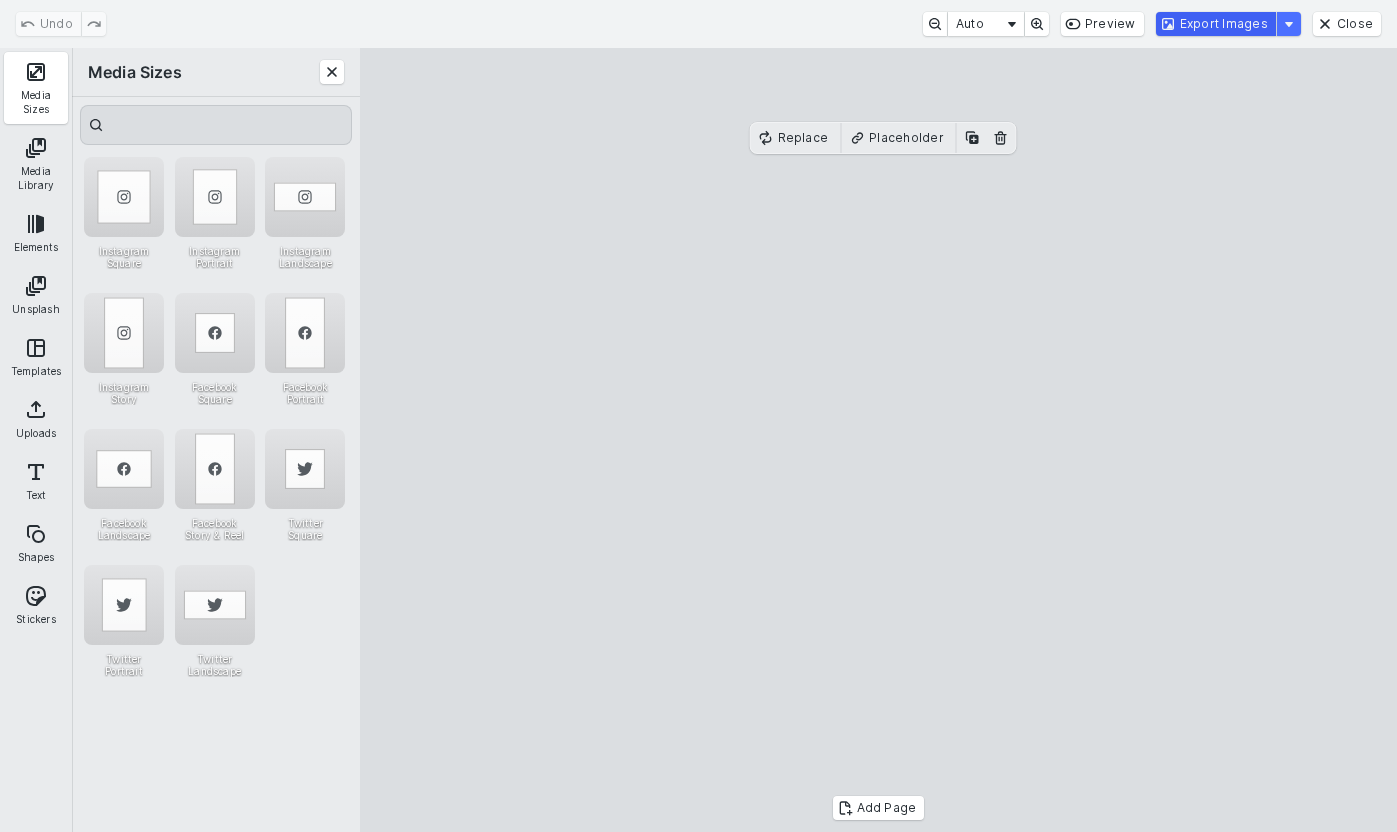 click on "Export Images" at bounding box center (1216, 24) 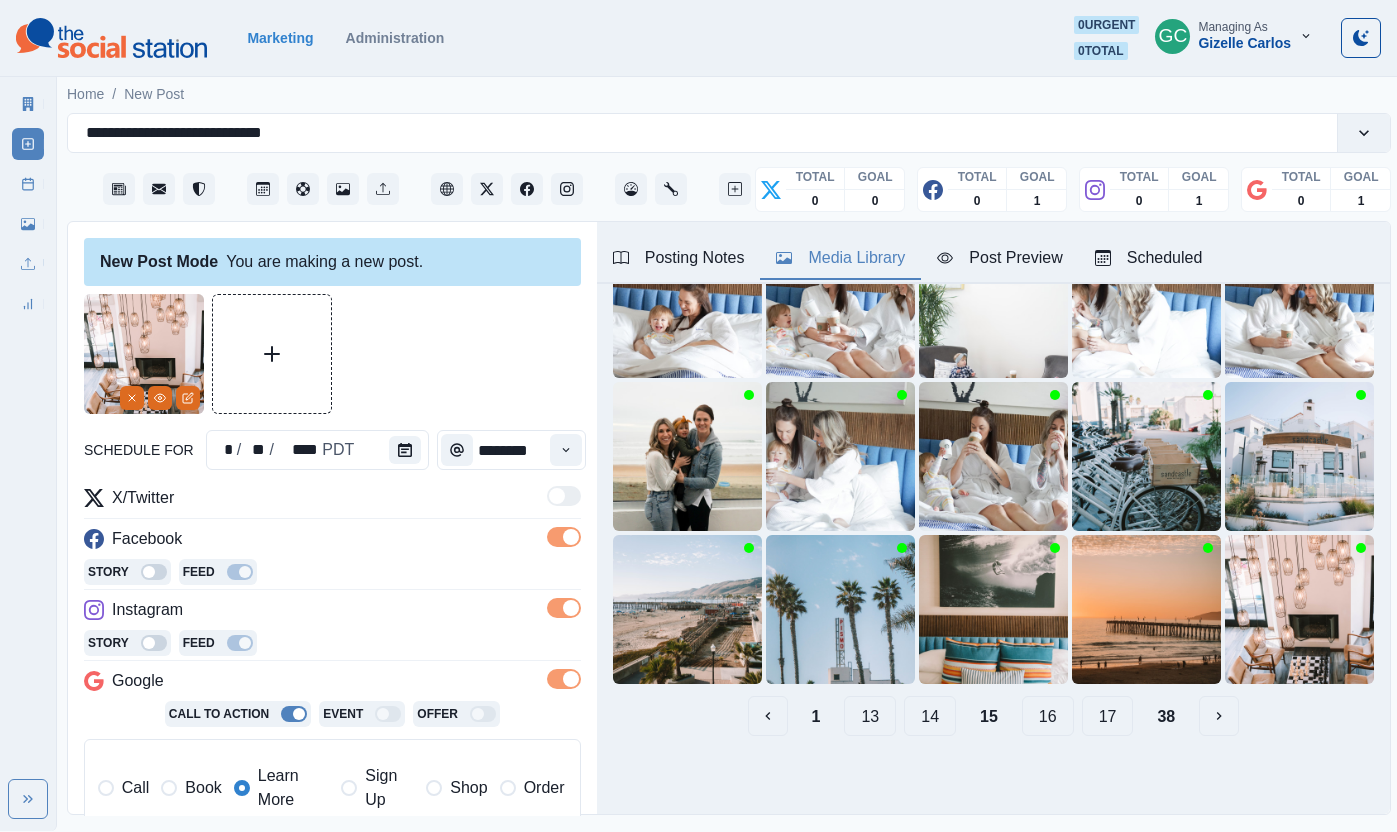 scroll, scrollTop: 255, scrollLeft: 0, axis: vertical 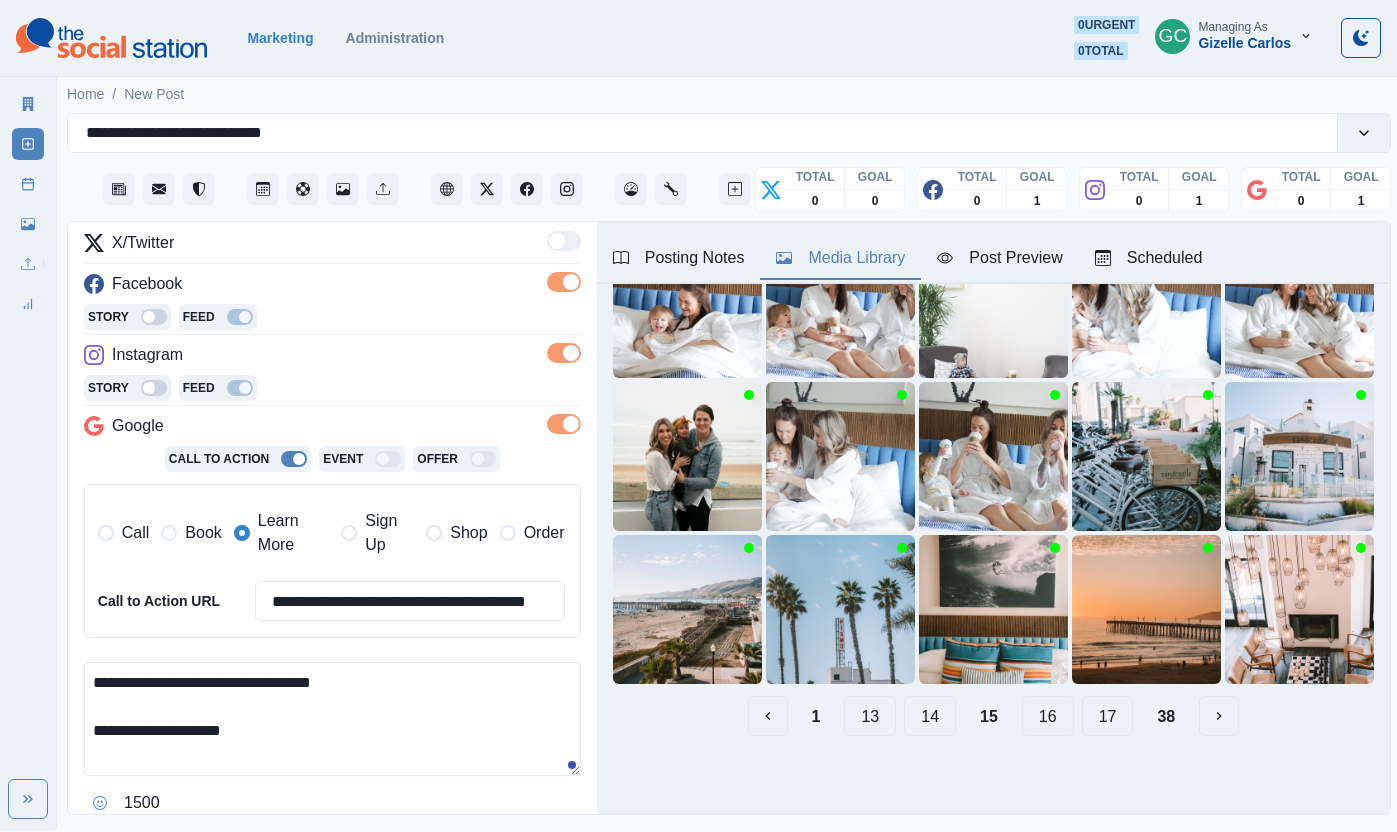 click on "**********" at bounding box center (332, 719) 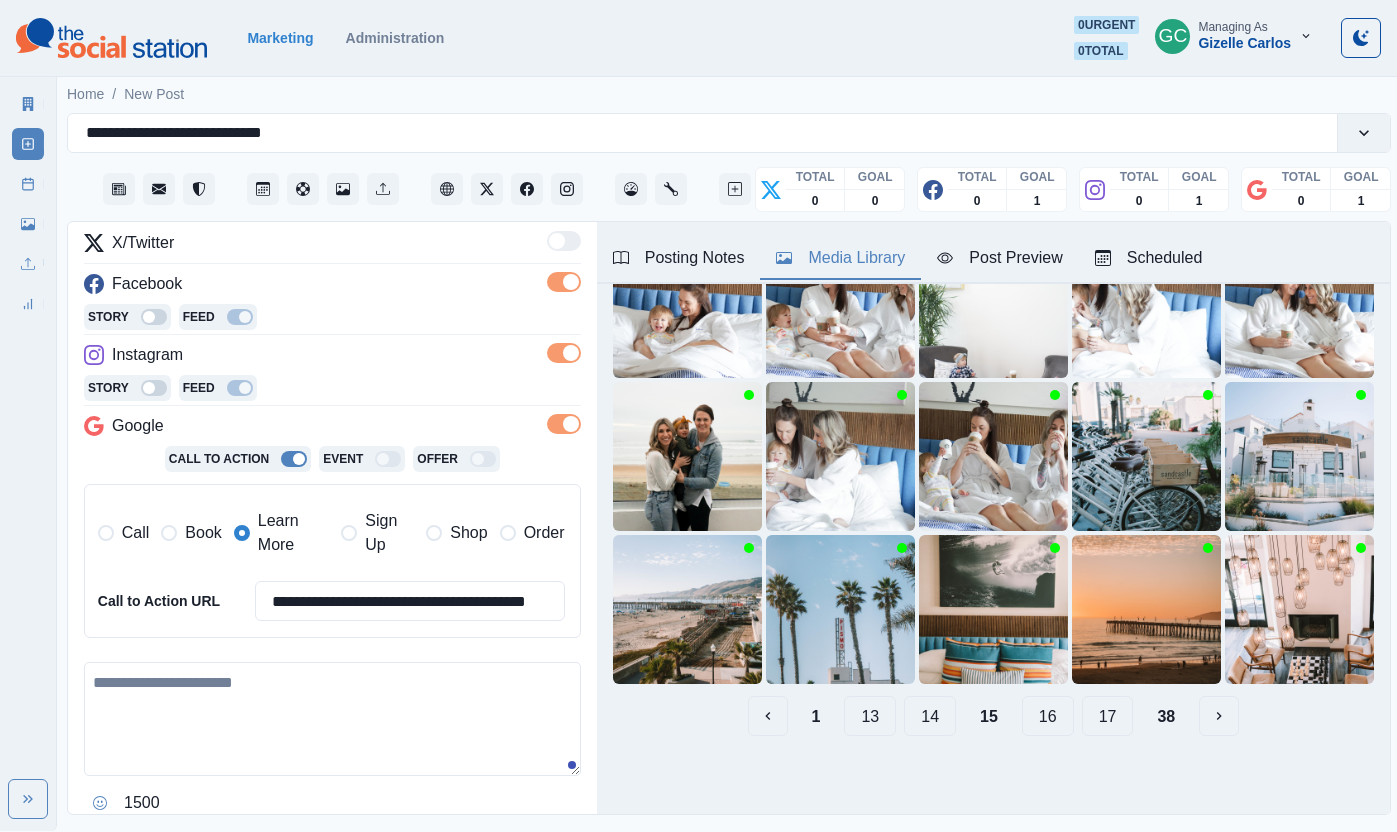 paste on "**********" 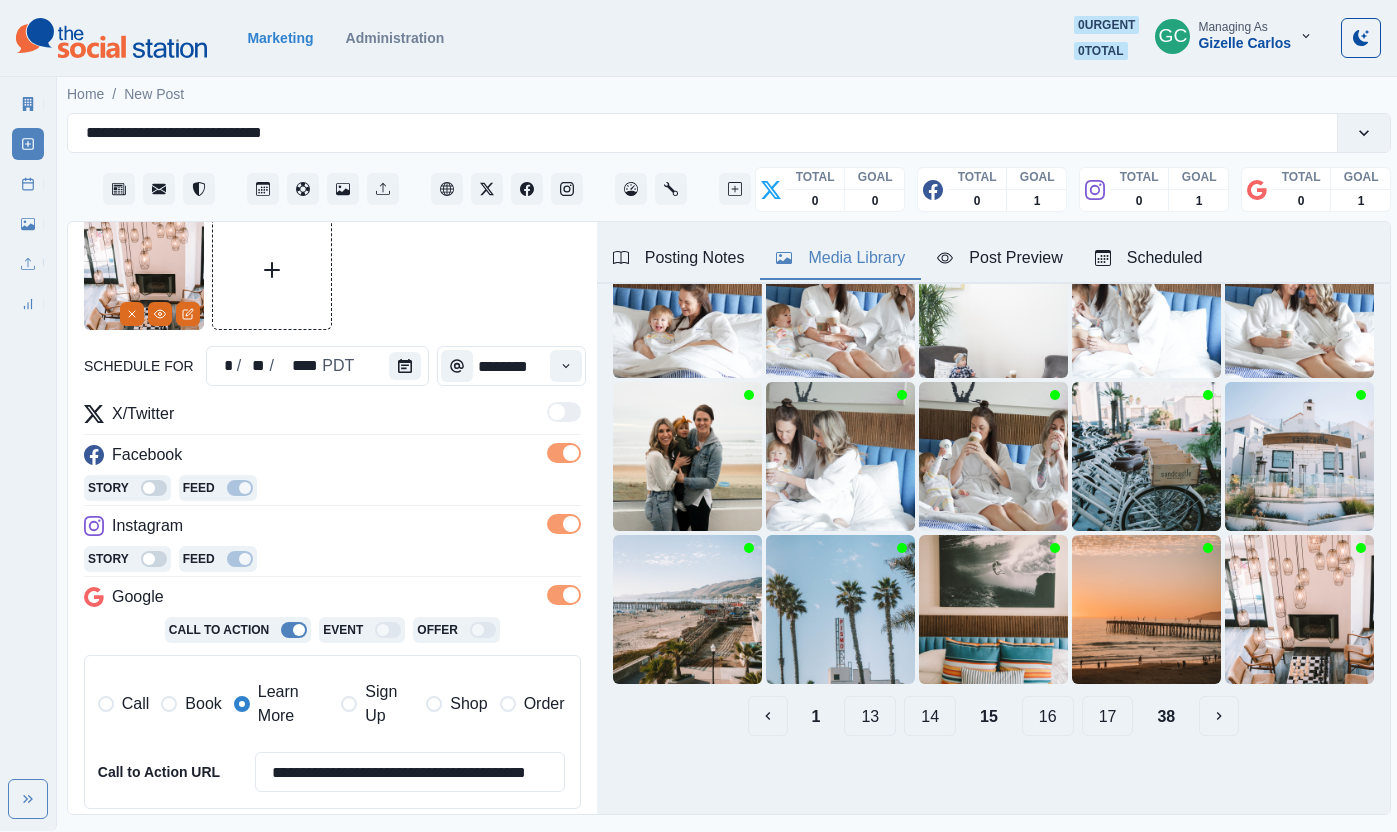 scroll, scrollTop: 35, scrollLeft: 0, axis: vertical 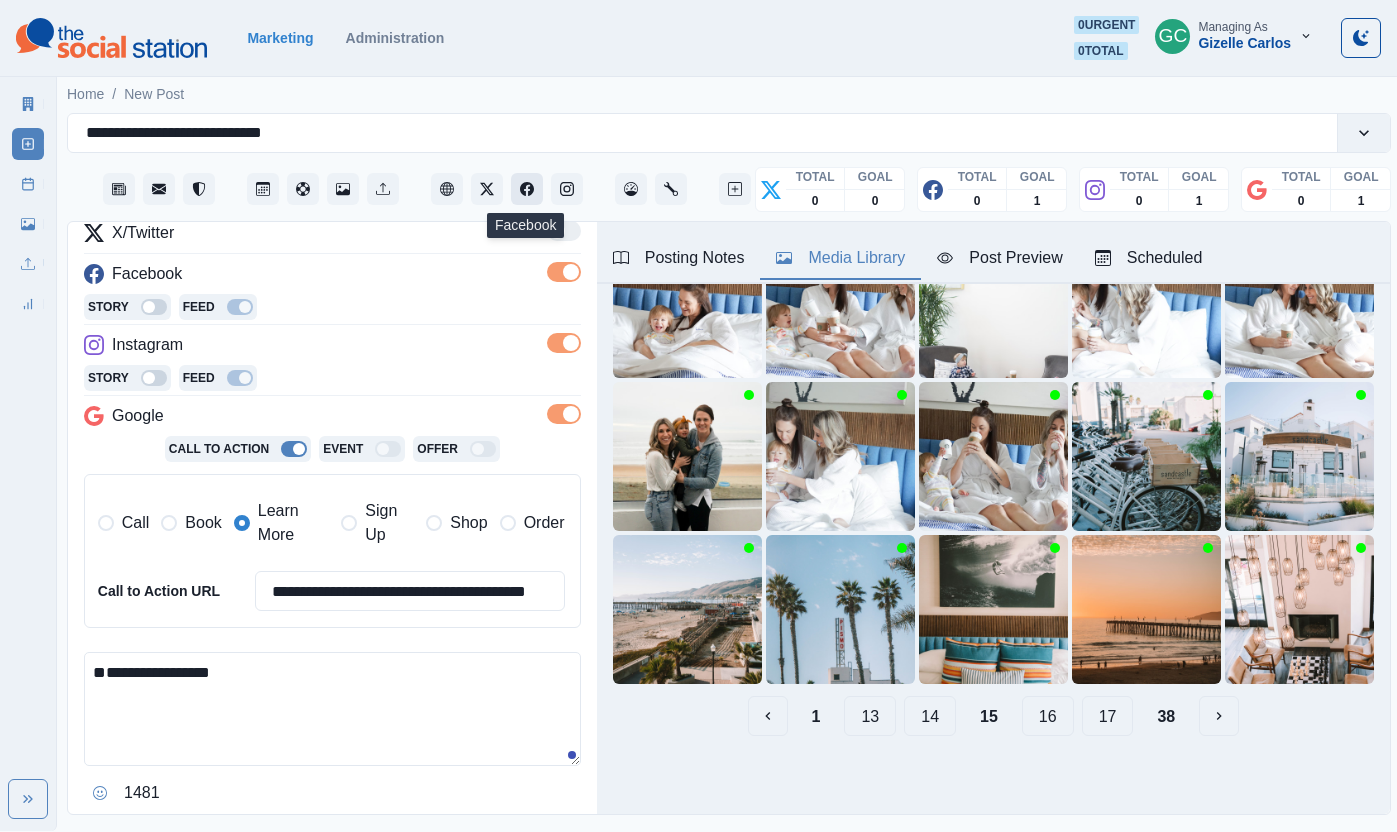 click 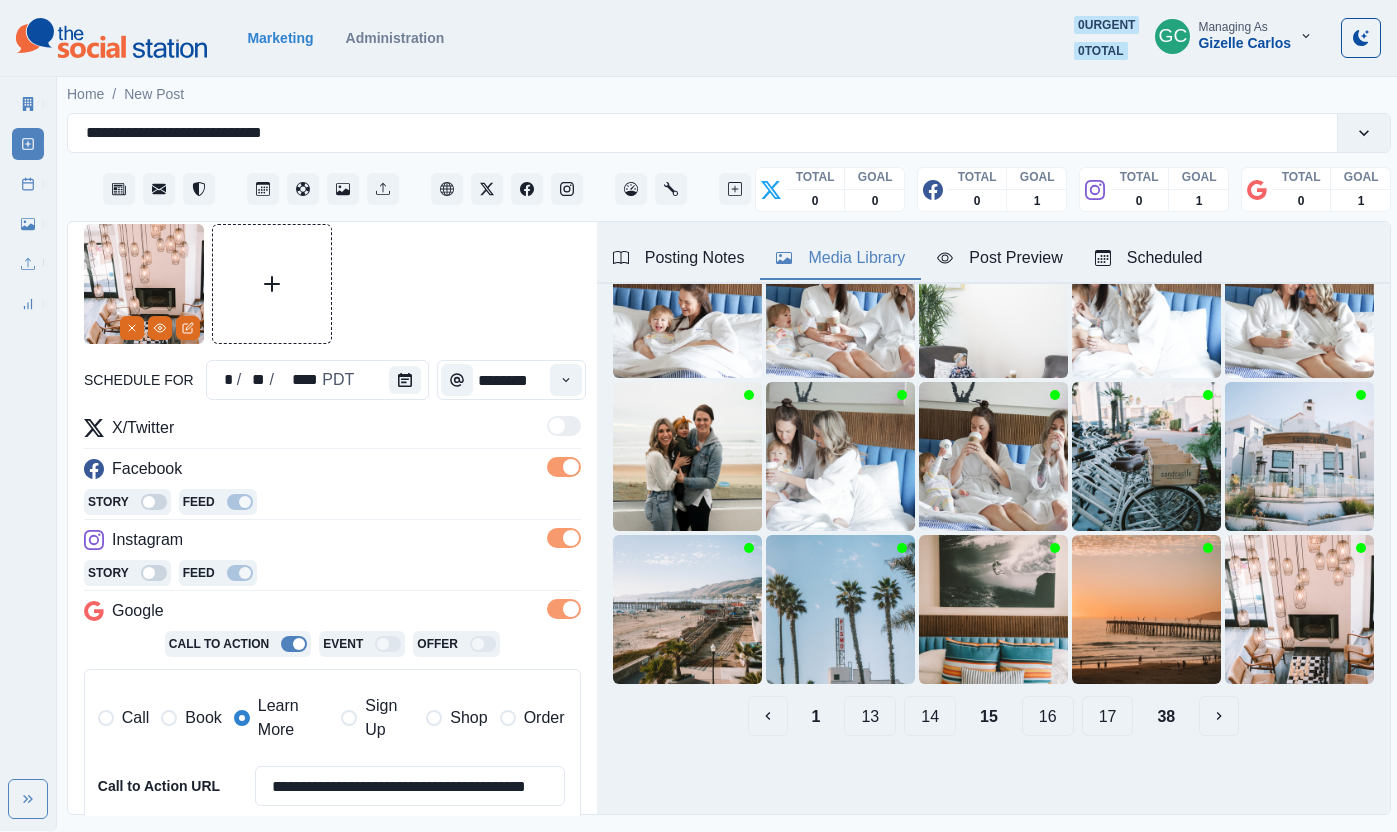 scroll, scrollTop: 199, scrollLeft: 0, axis: vertical 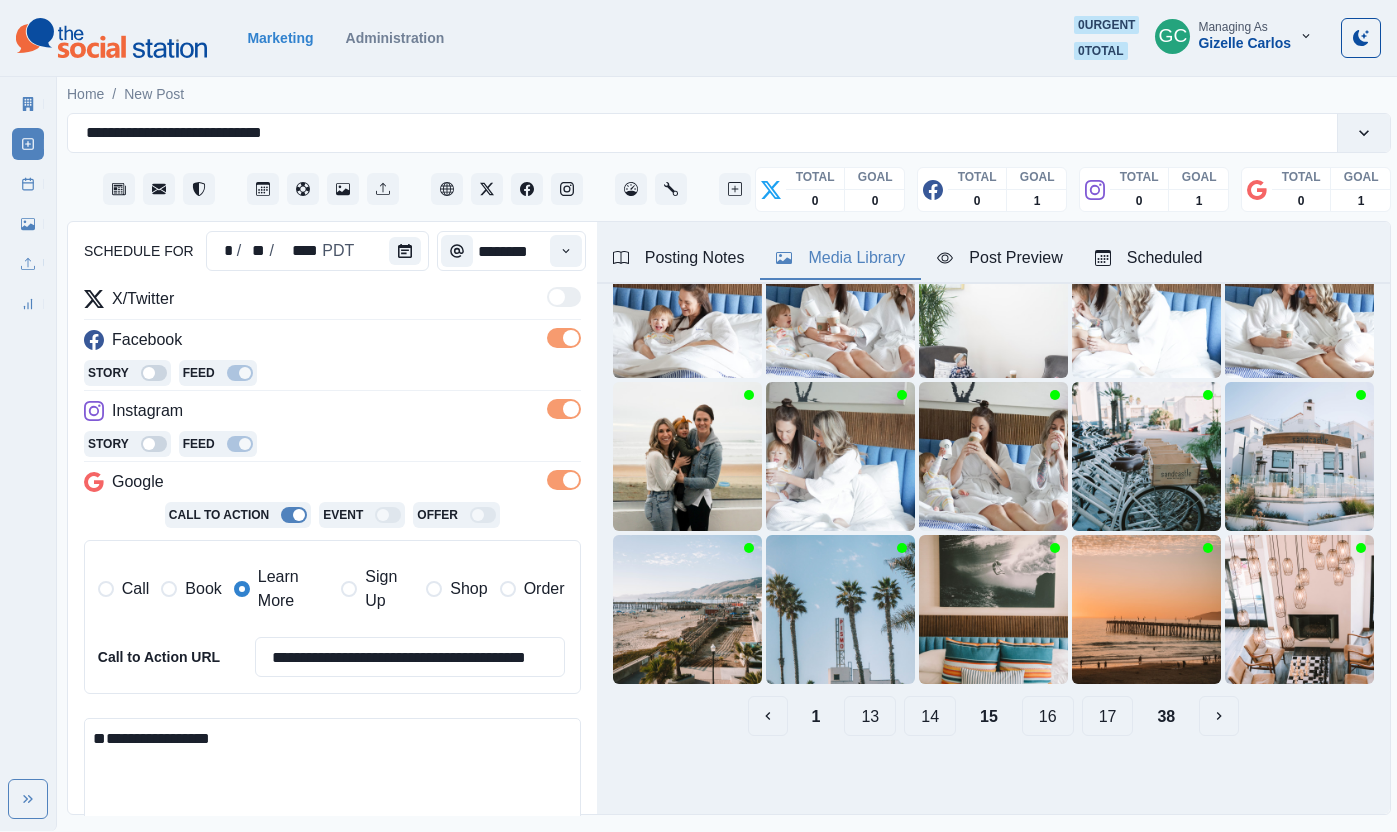 drag, startPoint x: 126, startPoint y: 715, endPoint x: 122, endPoint y: 725, distance: 10.770329 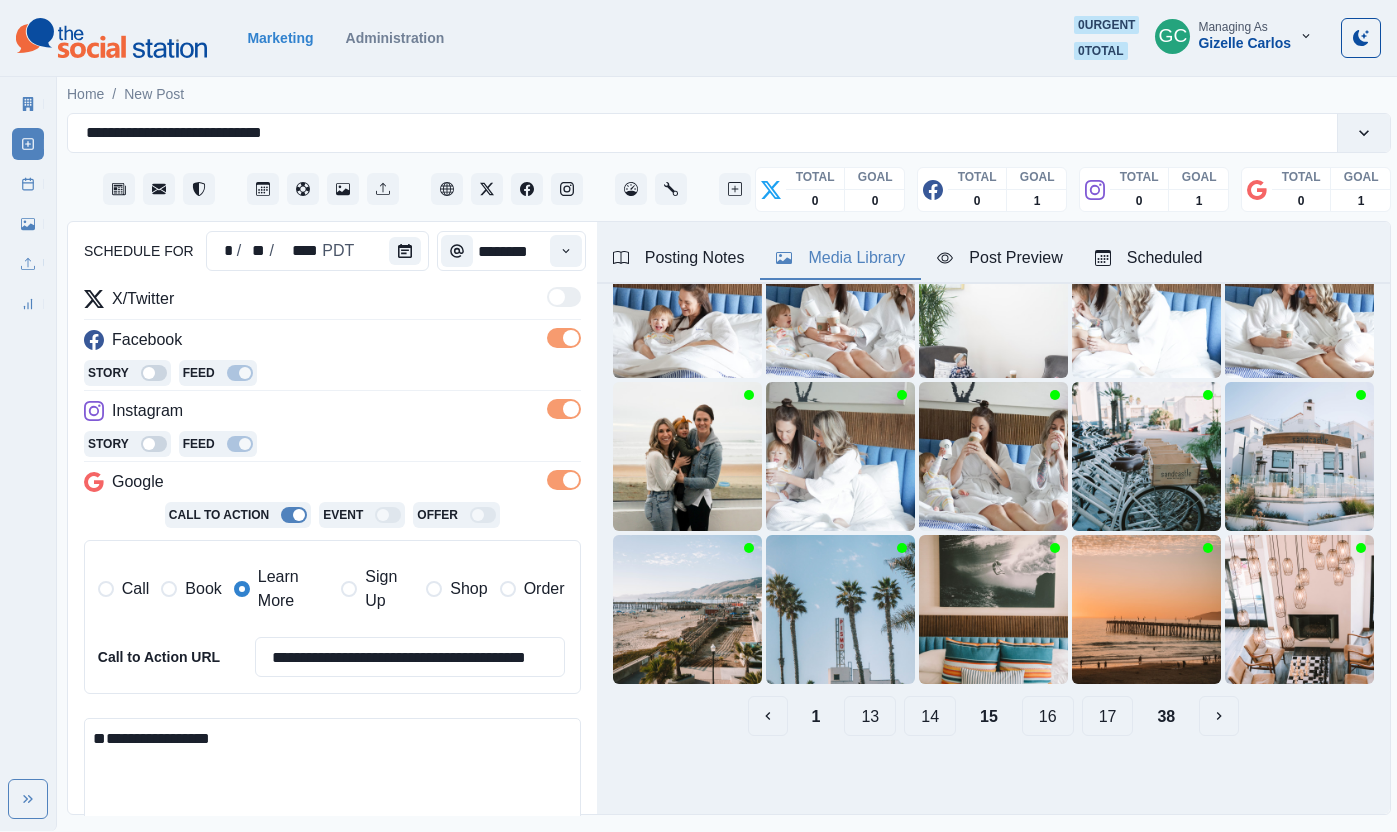 click on "**********" at bounding box center [332, 581] 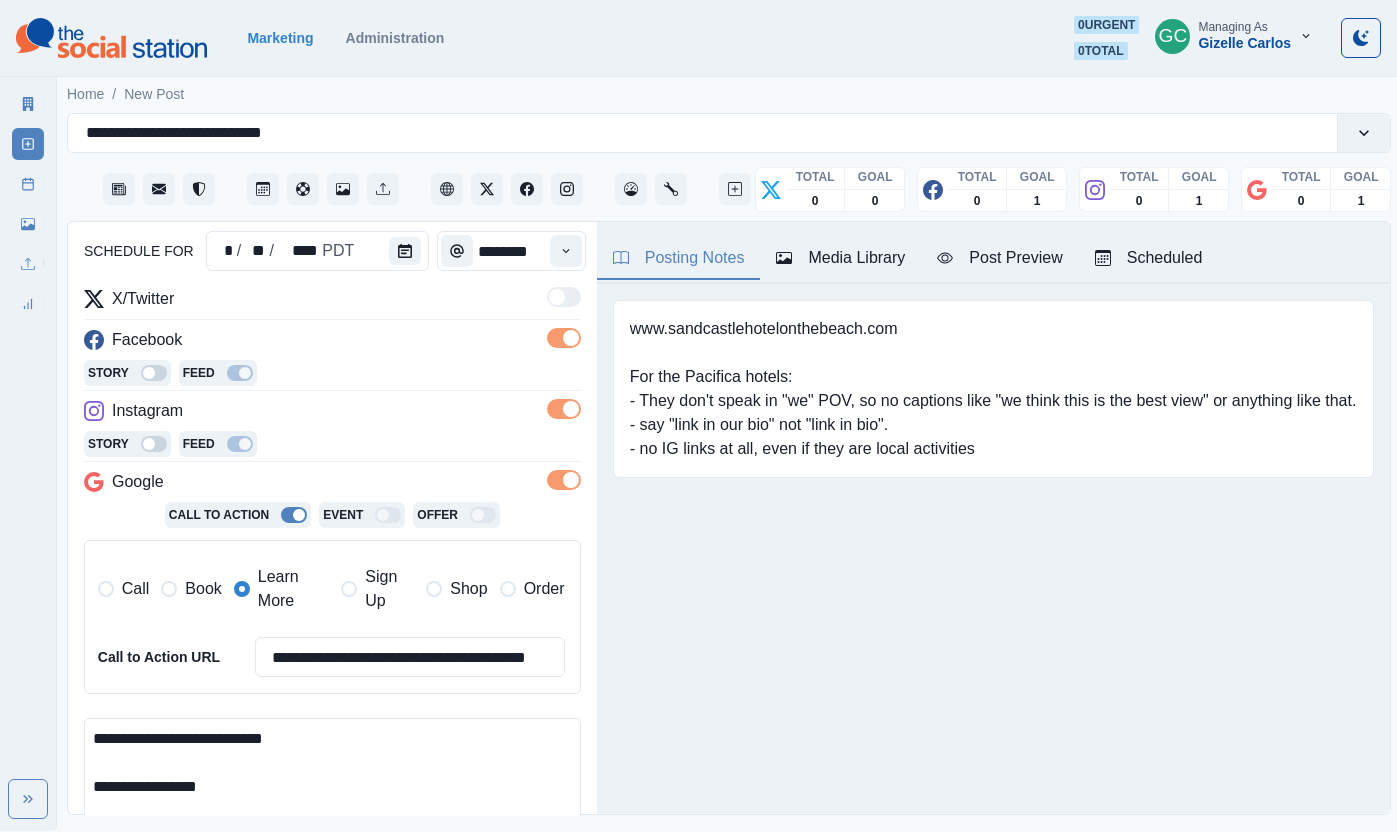 scroll, scrollTop: 0, scrollLeft: 0, axis: both 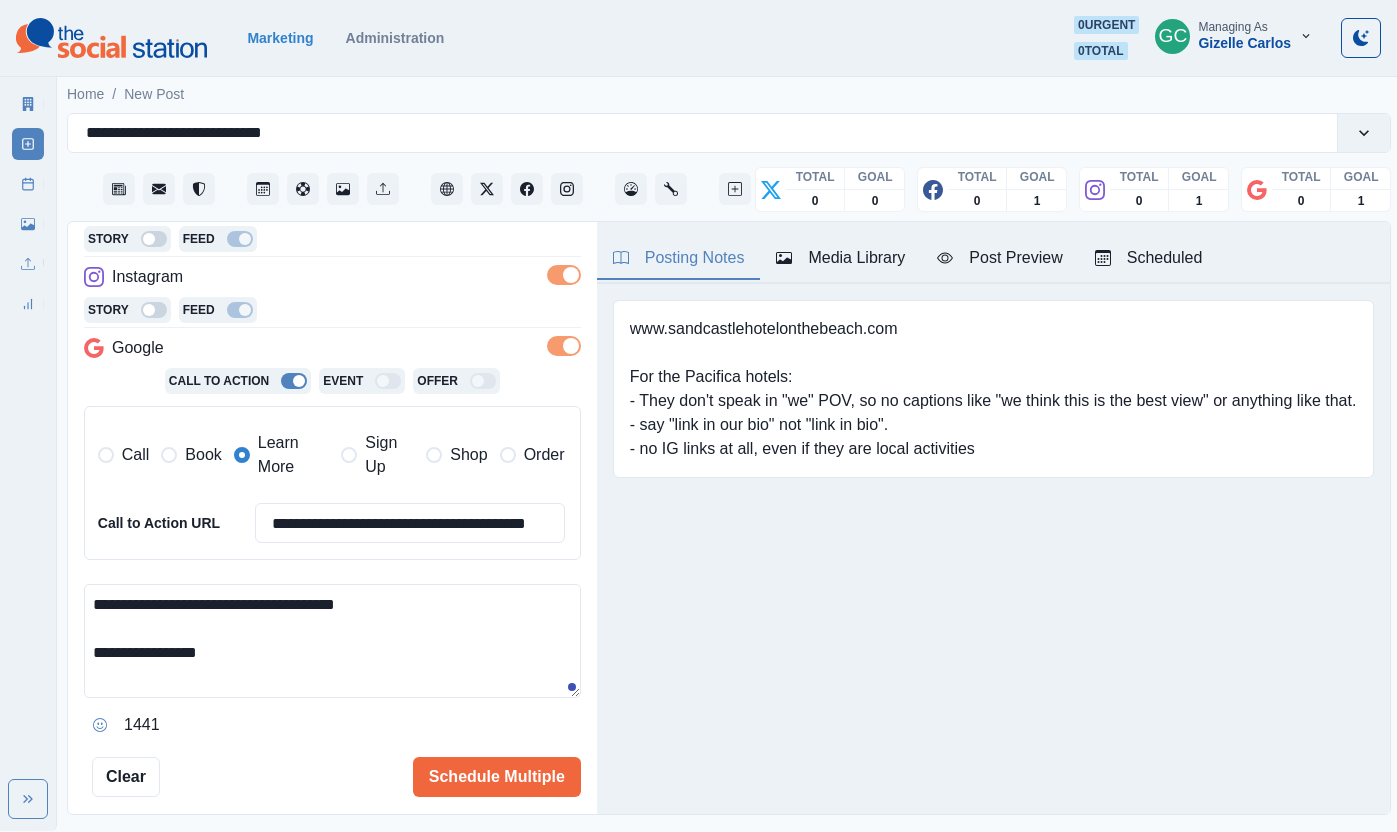 type on "**********" 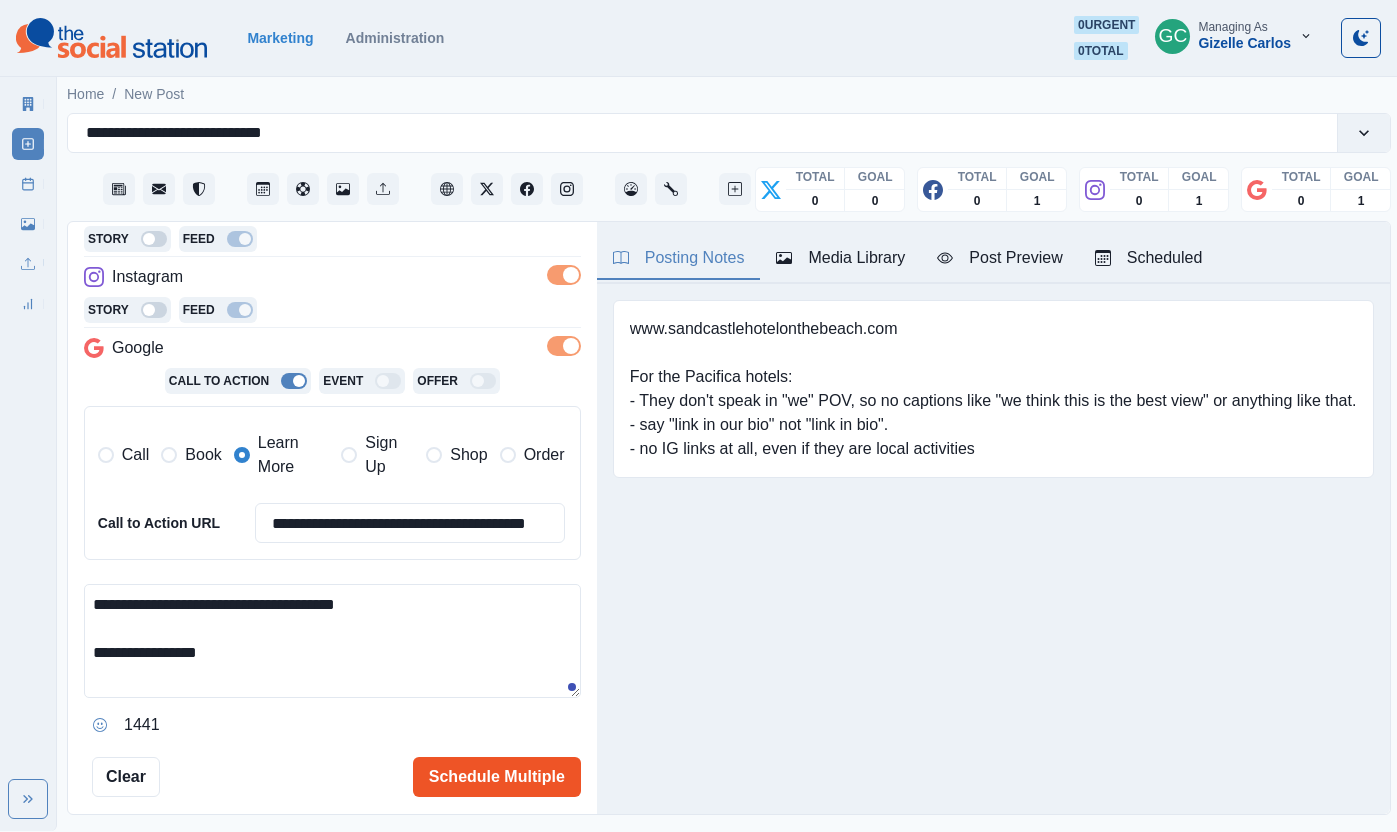 click on "Schedule Multiple" at bounding box center [497, 777] 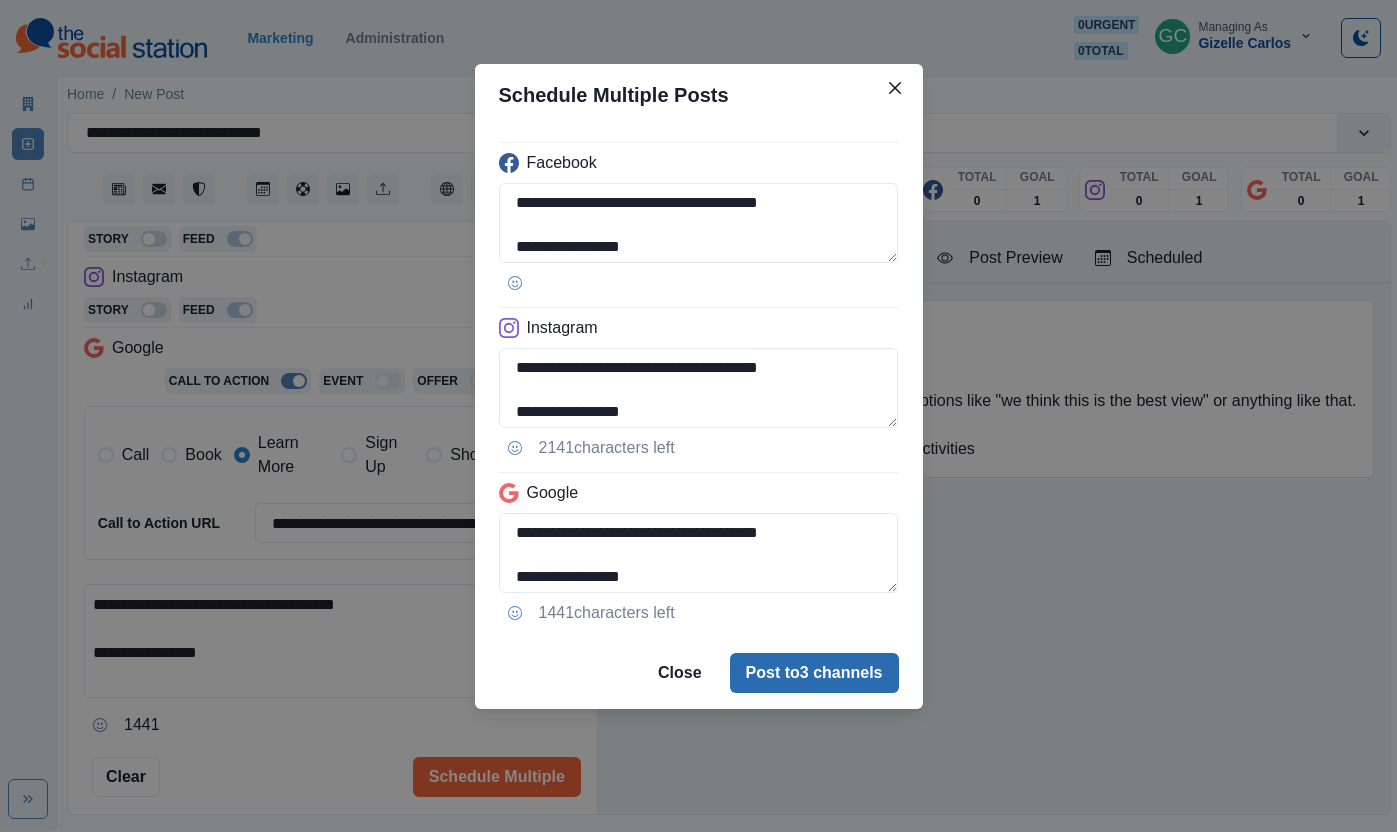 drag, startPoint x: 846, startPoint y: 667, endPoint x: 825, endPoint y: 686, distance: 28.319605 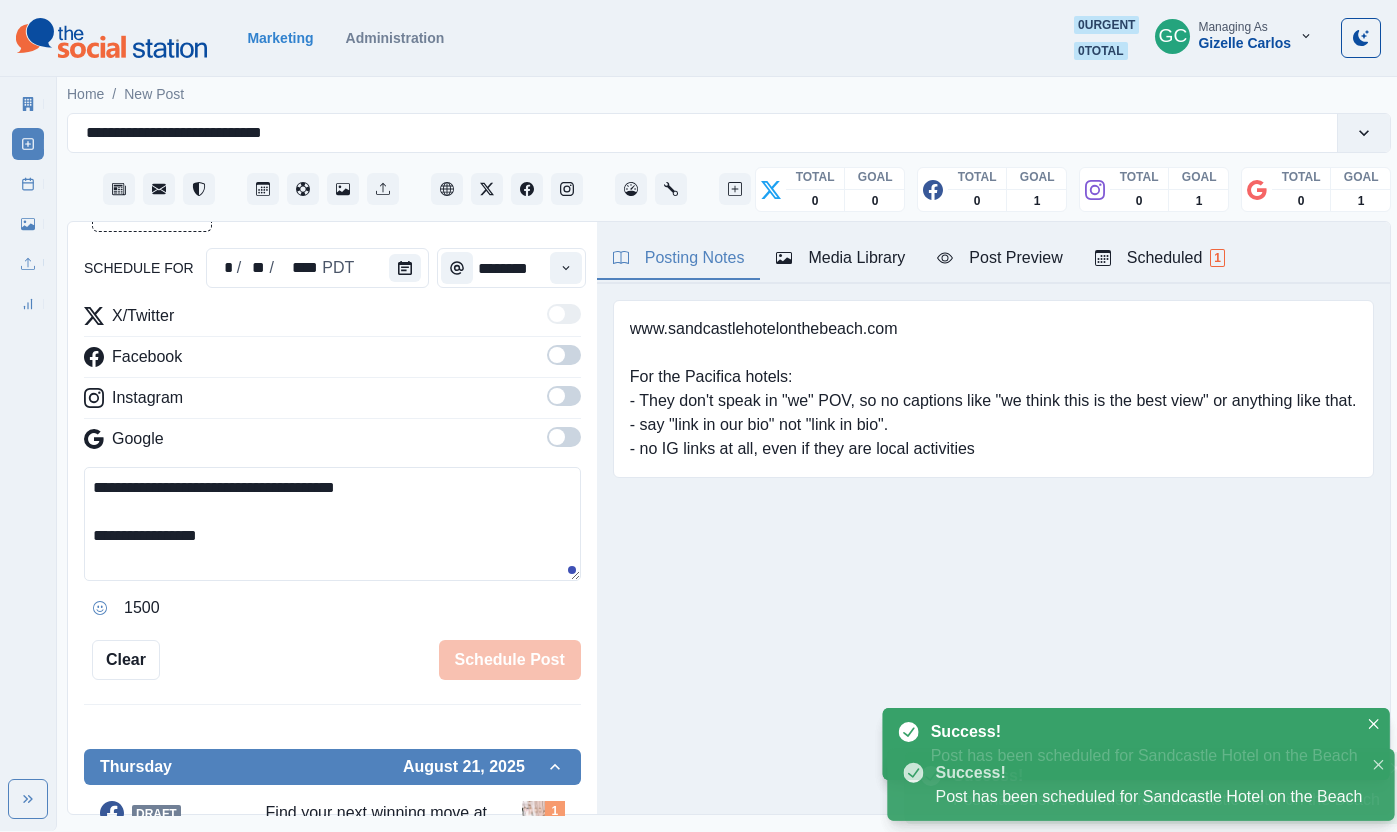 scroll, scrollTop: 333, scrollLeft: 0, axis: vertical 